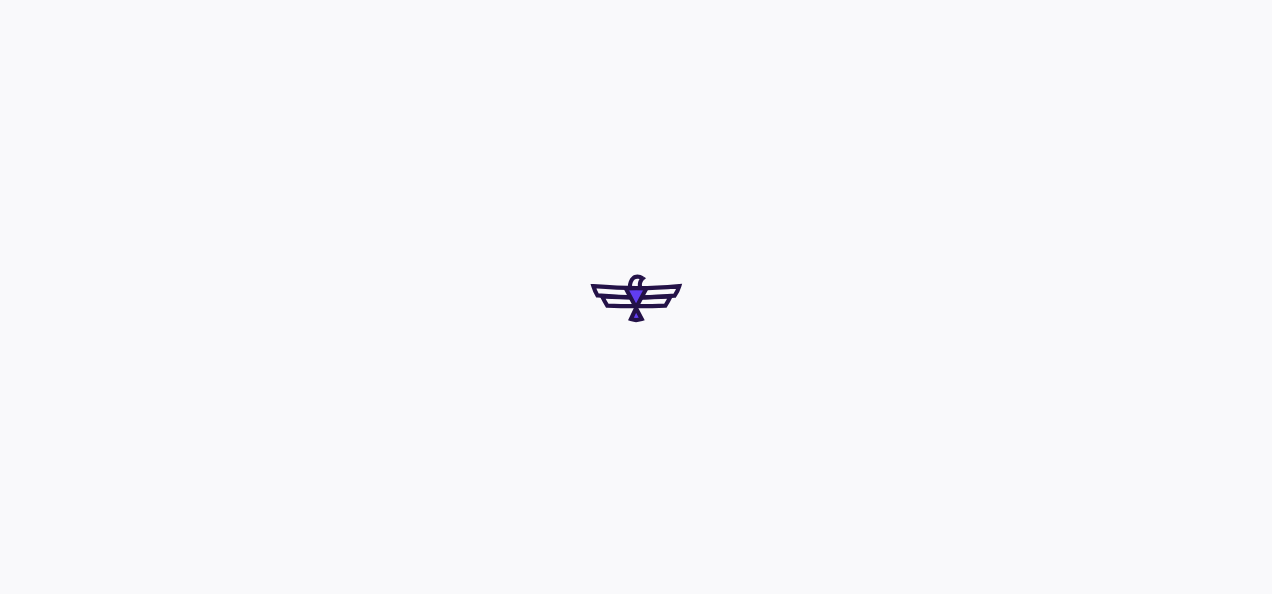 scroll, scrollTop: 0, scrollLeft: 0, axis: both 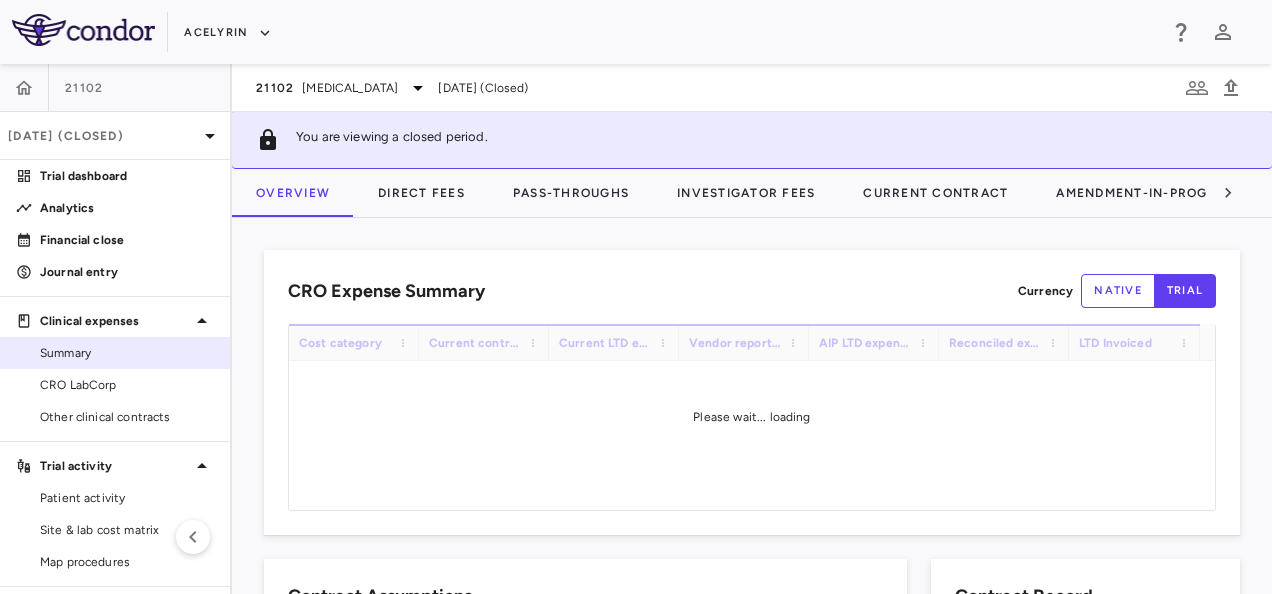 click on "Summary" at bounding box center [115, 353] 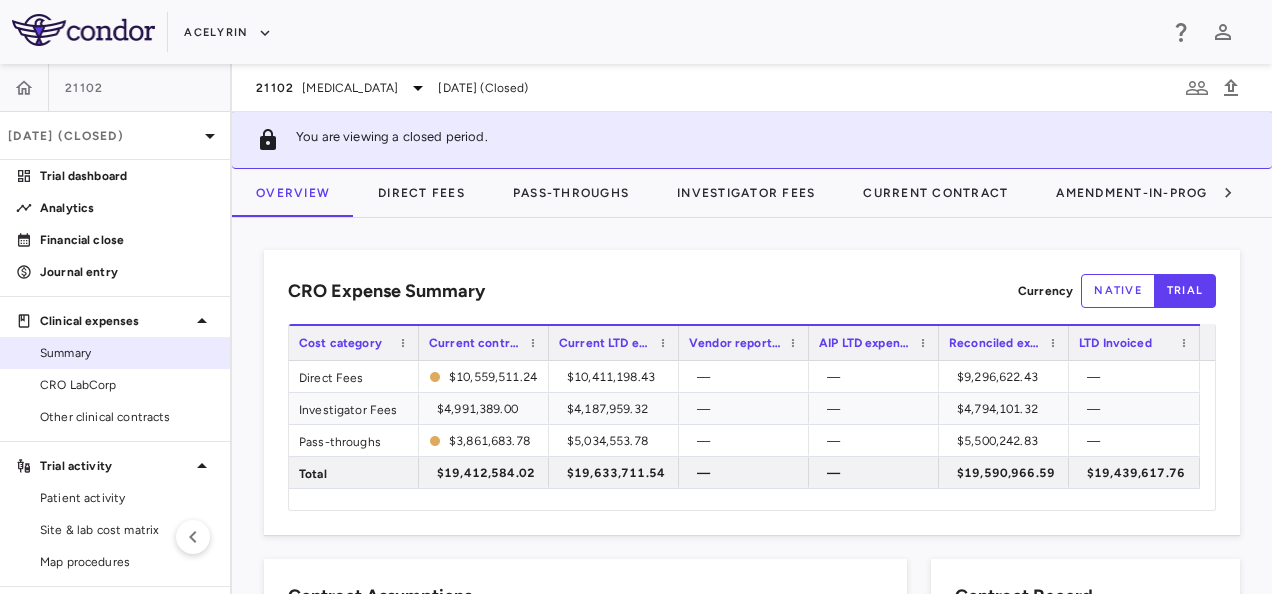 click on "Summary" at bounding box center (127, 353) 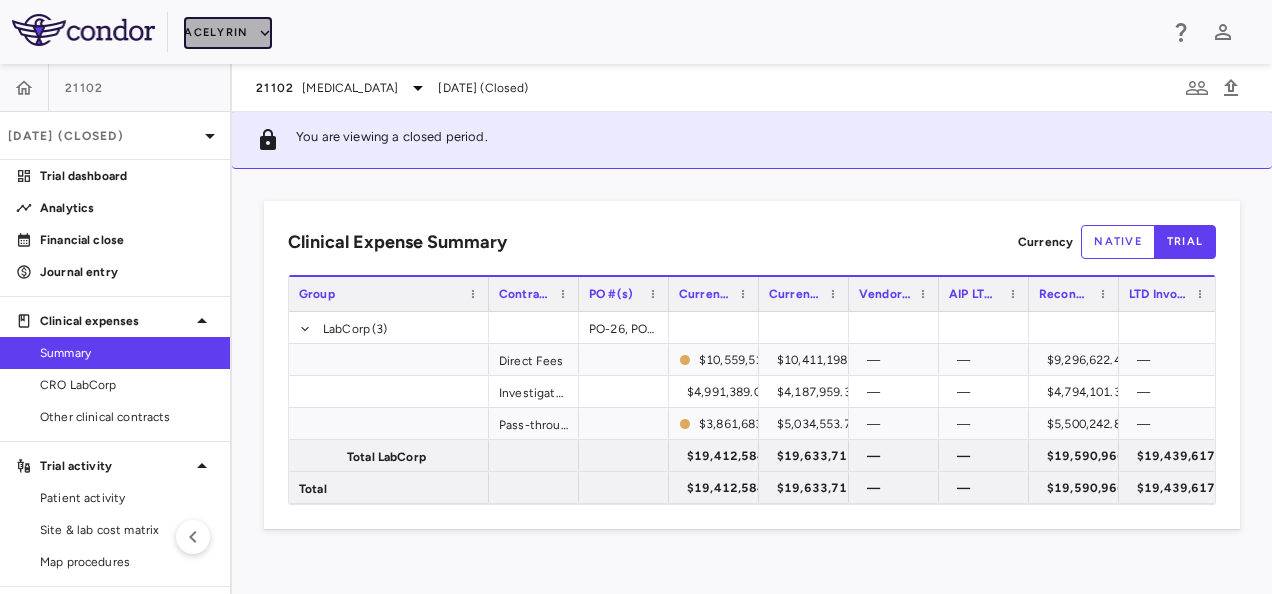click 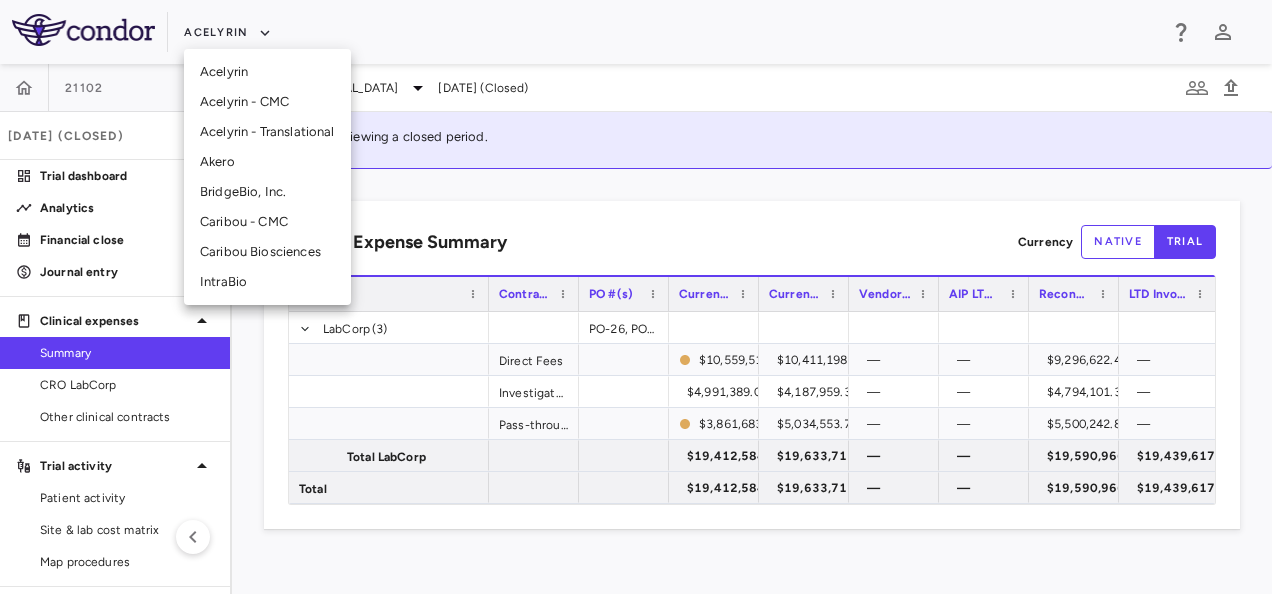 click on "Akero" at bounding box center [267, 162] 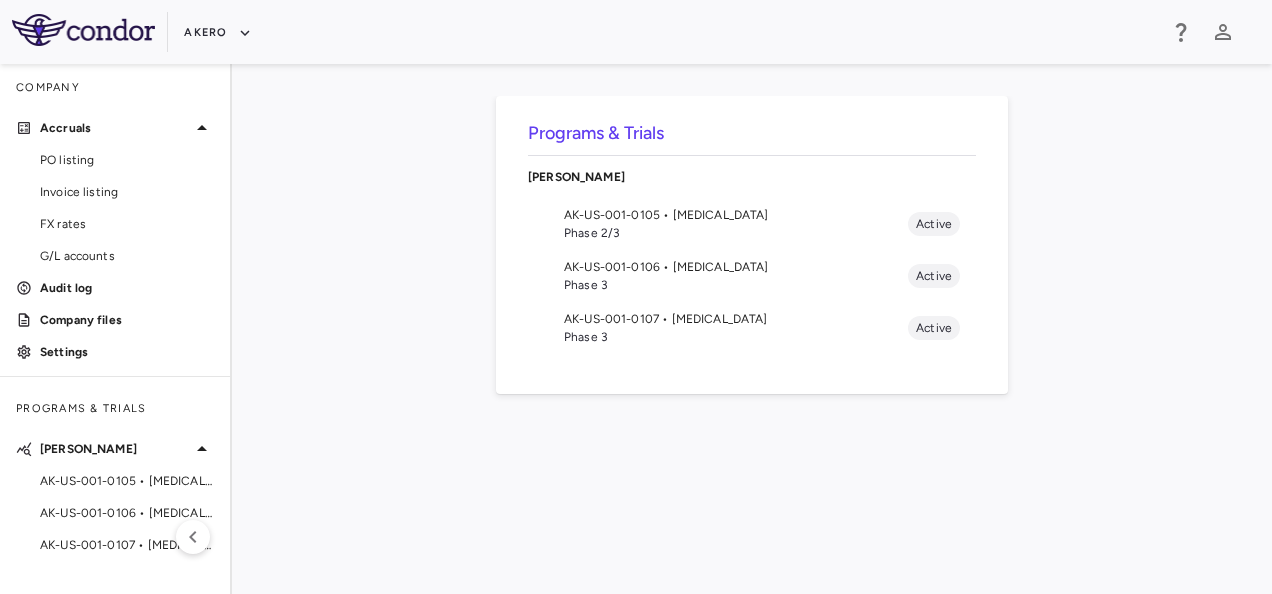 click on "AK-US-001-0107 • Nonalcoholic Steatohepatitis" at bounding box center [736, 319] 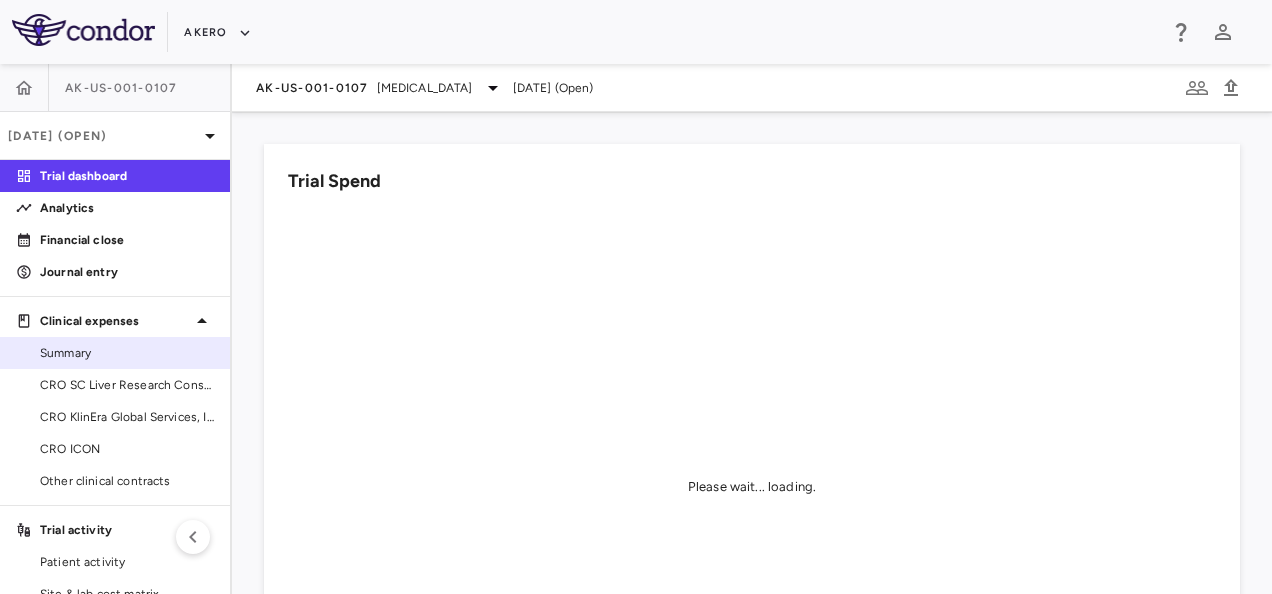 click on "Summary" at bounding box center (127, 353) 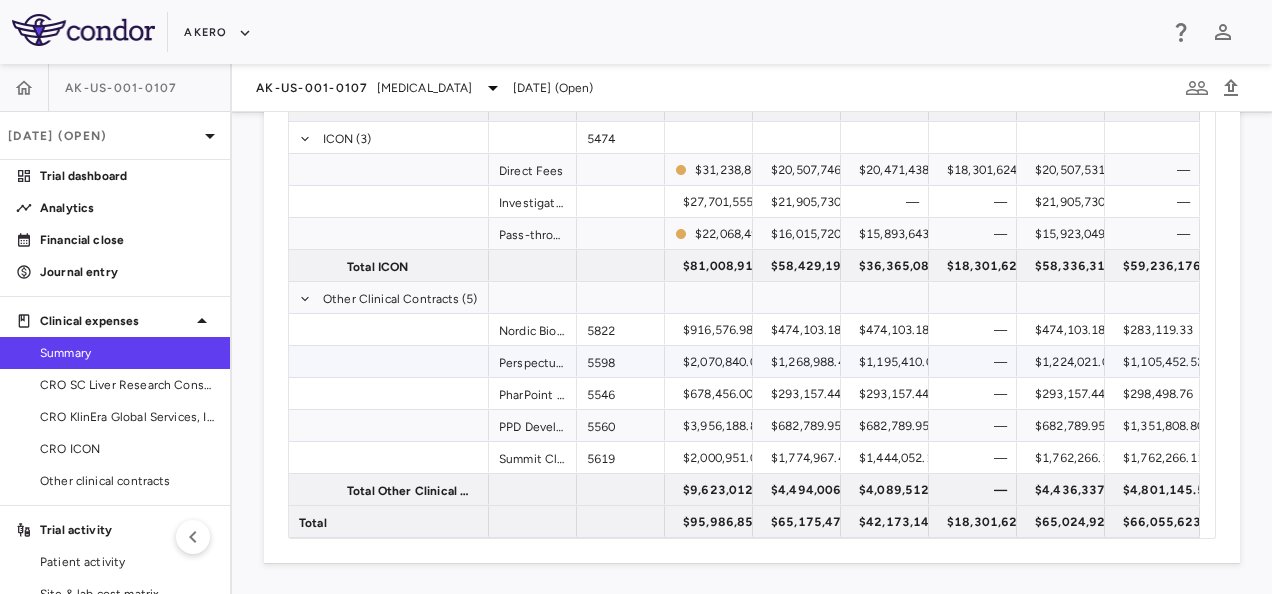 scroll, scrollTop: 0, scrollLeft: 0, axis: both 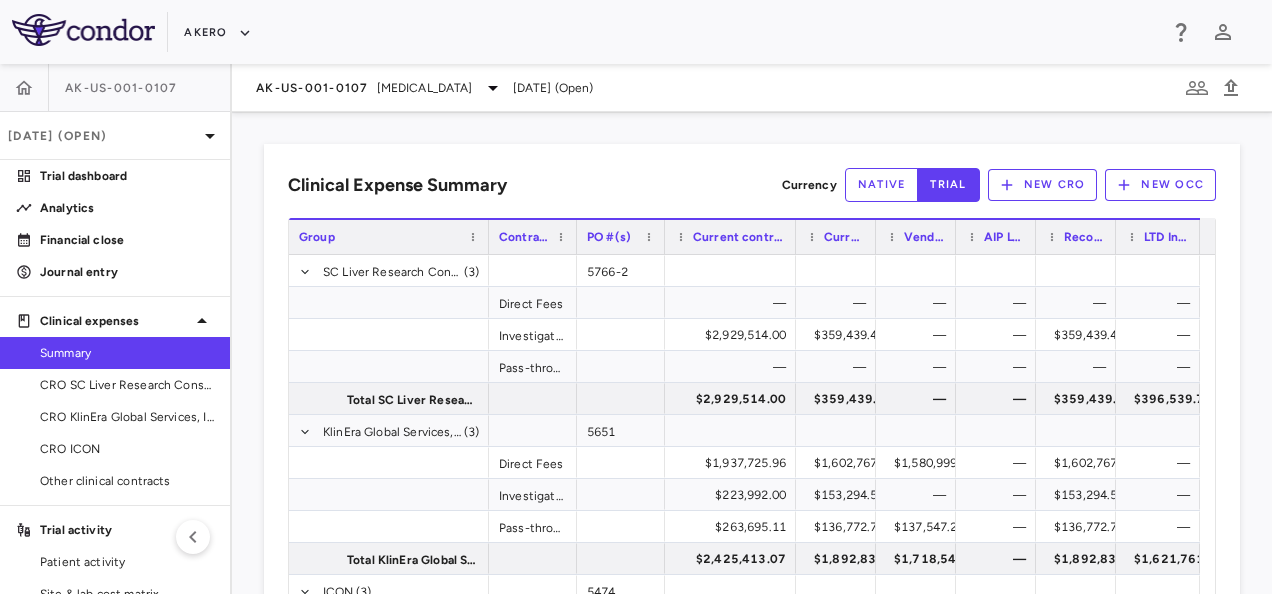 drag, startPoint x: 748, startPoint y: 231, endPoint x: 791, endPoint y: 230, distance: 43.011627 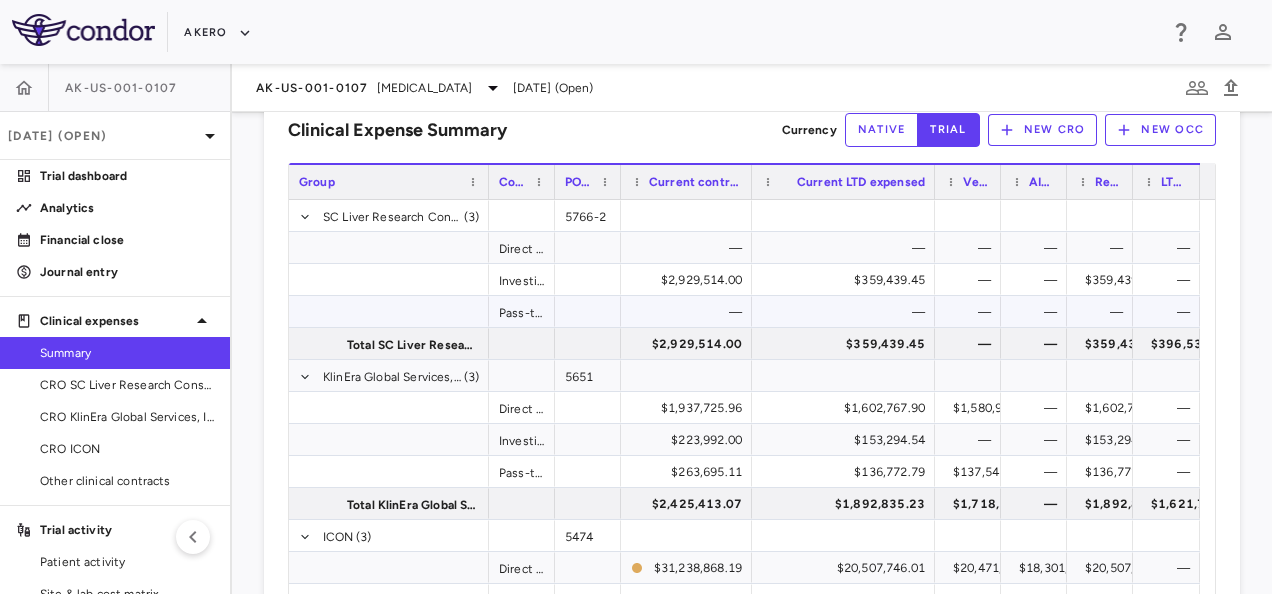 scroll, scrollTop: 0, scrollLeft: 0, axis: both 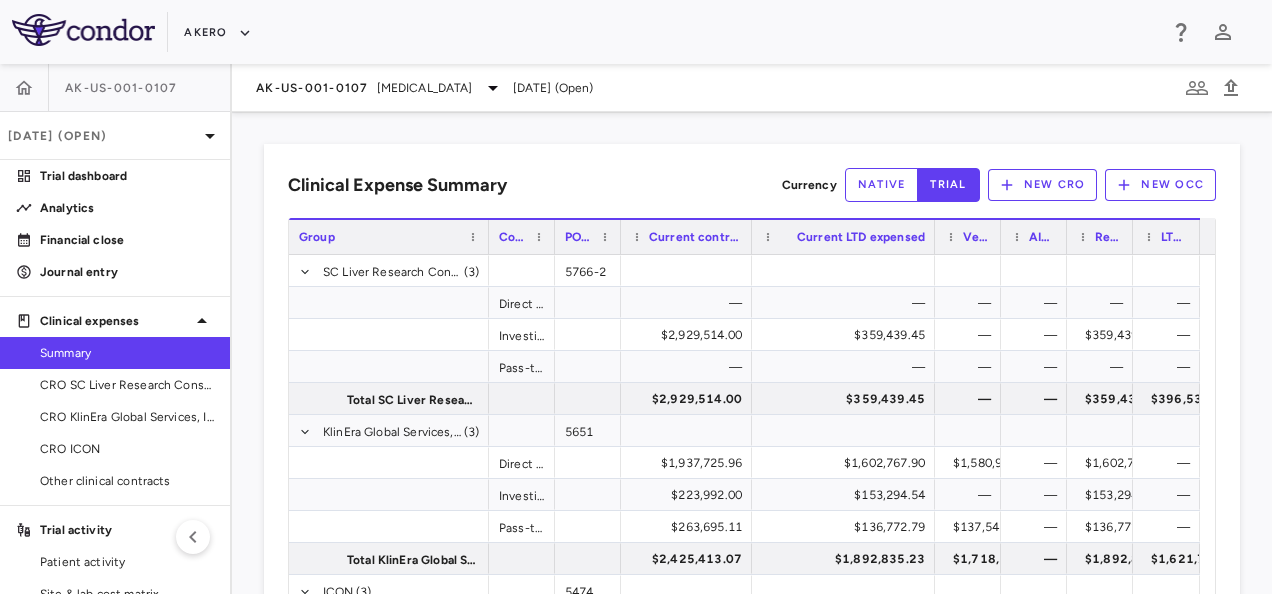 click at bounding box center [1000, 237] 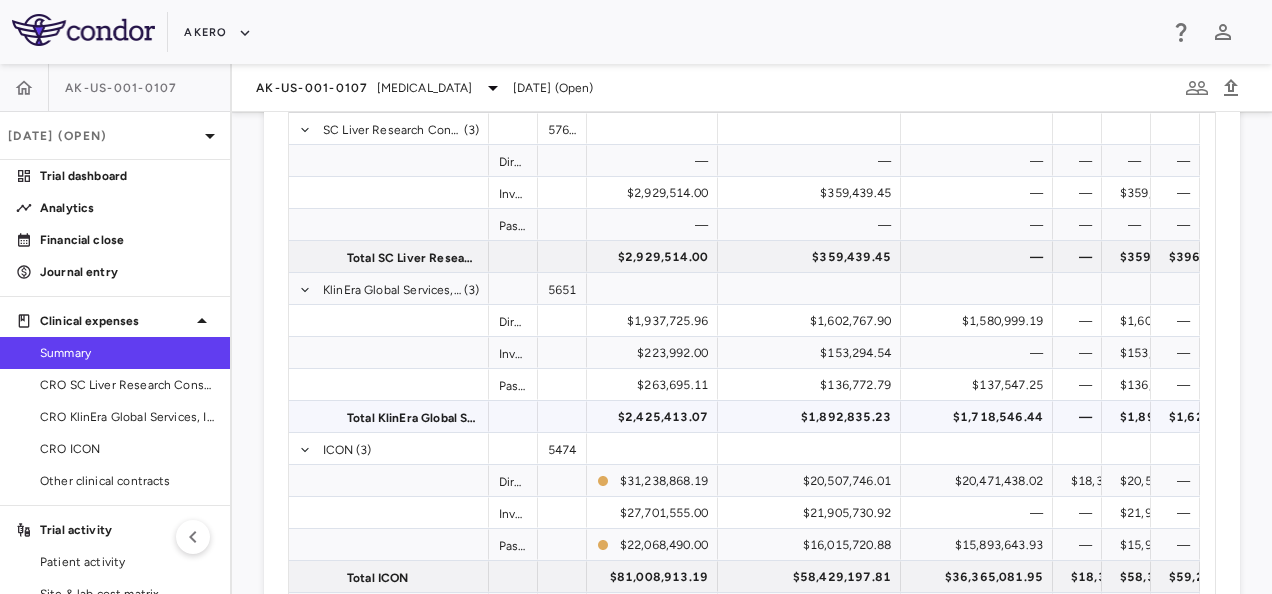 scroll, scrollTop: 0, scrollLeft: 0, axis: both 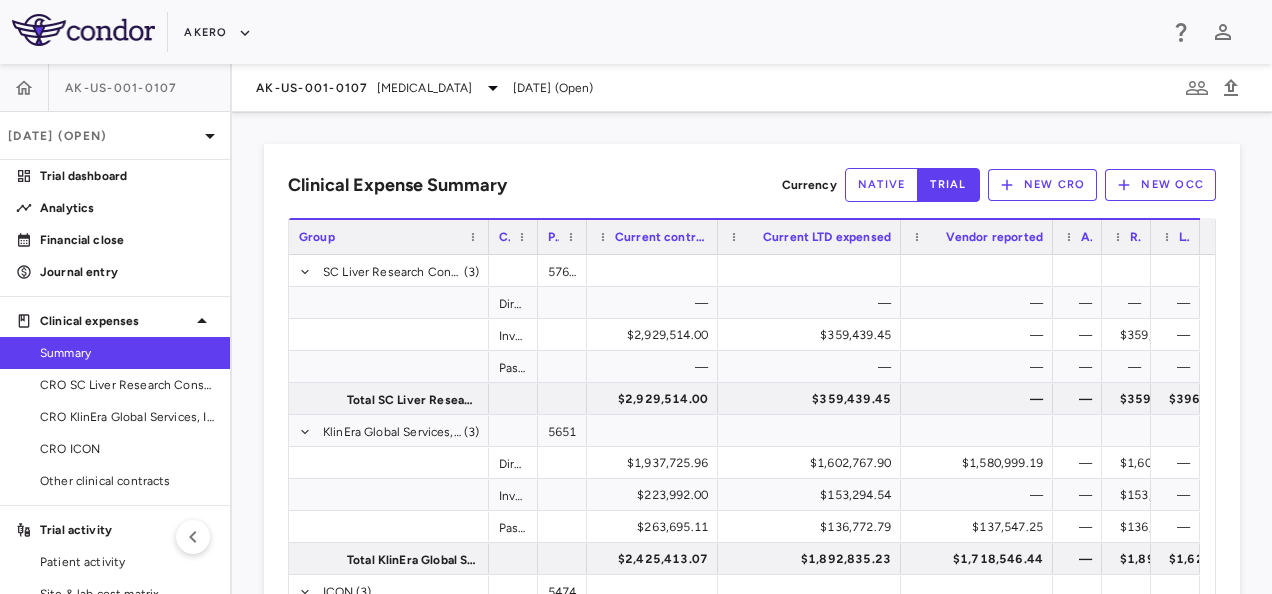click at bounding box center [1101, 237] 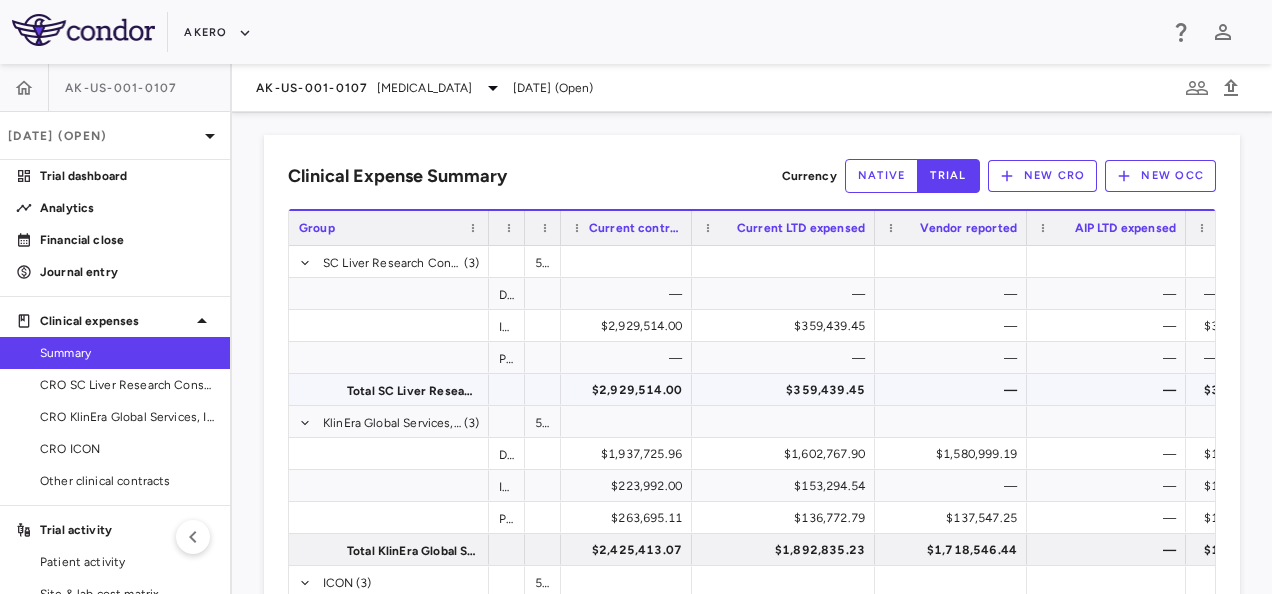 scroll, scrollTop: 0, scrollLeft: 0, axis: both 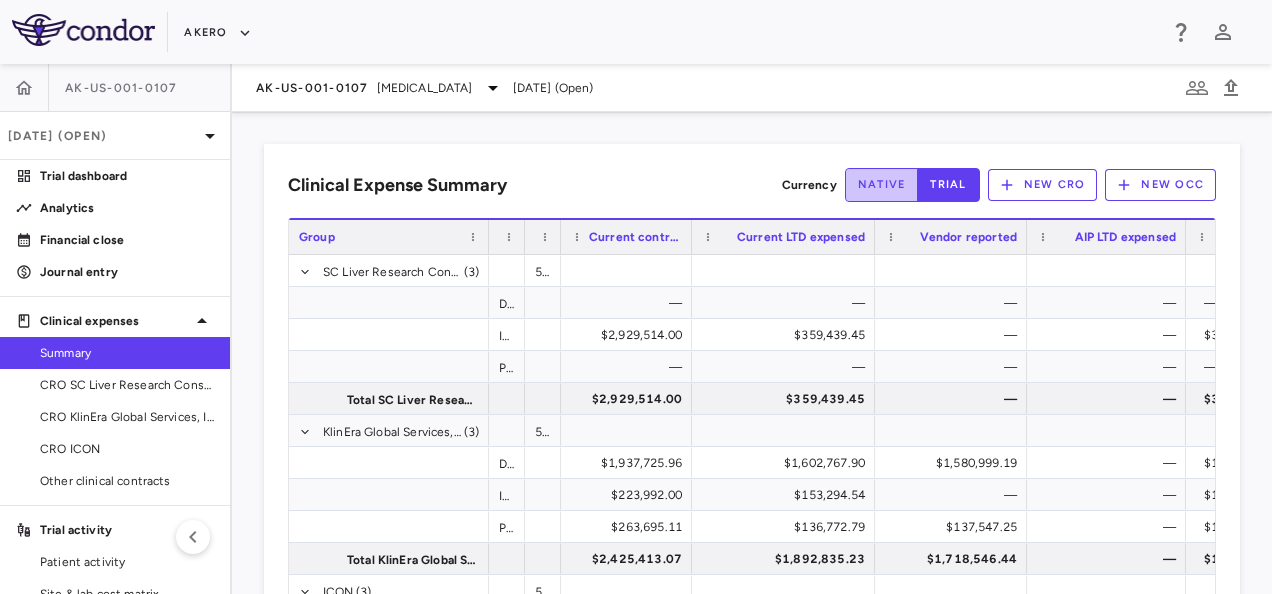 click on "native" at bounding box center [882, 185] 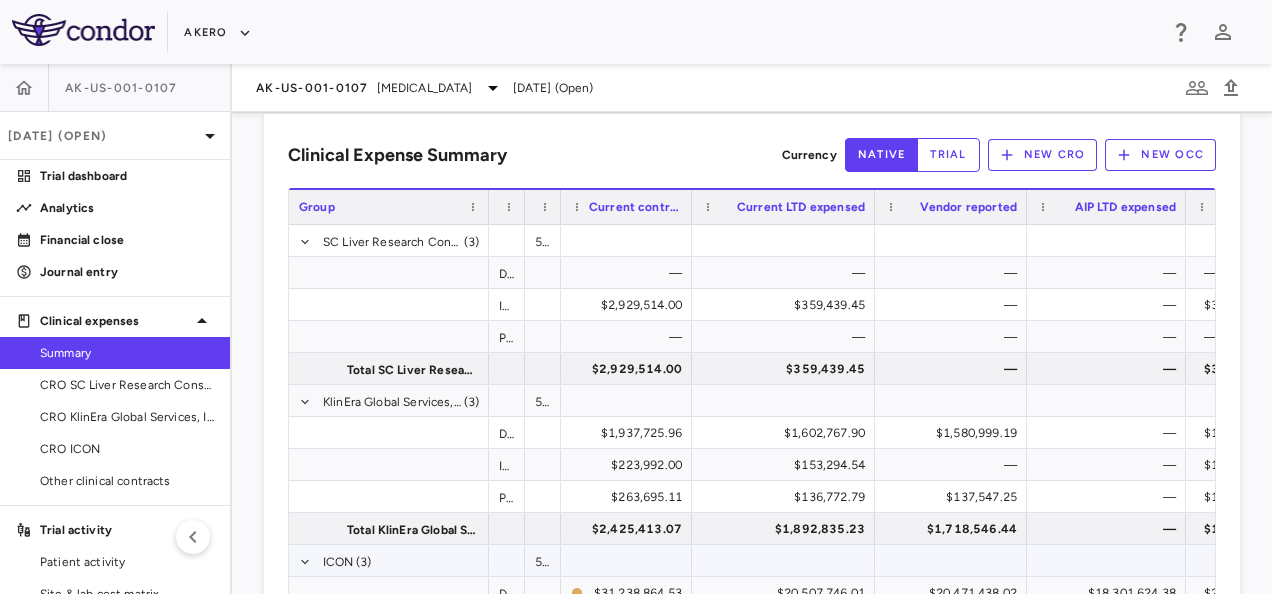 scroll, scrollTop: 0, scrollLeft: 0, axis: both 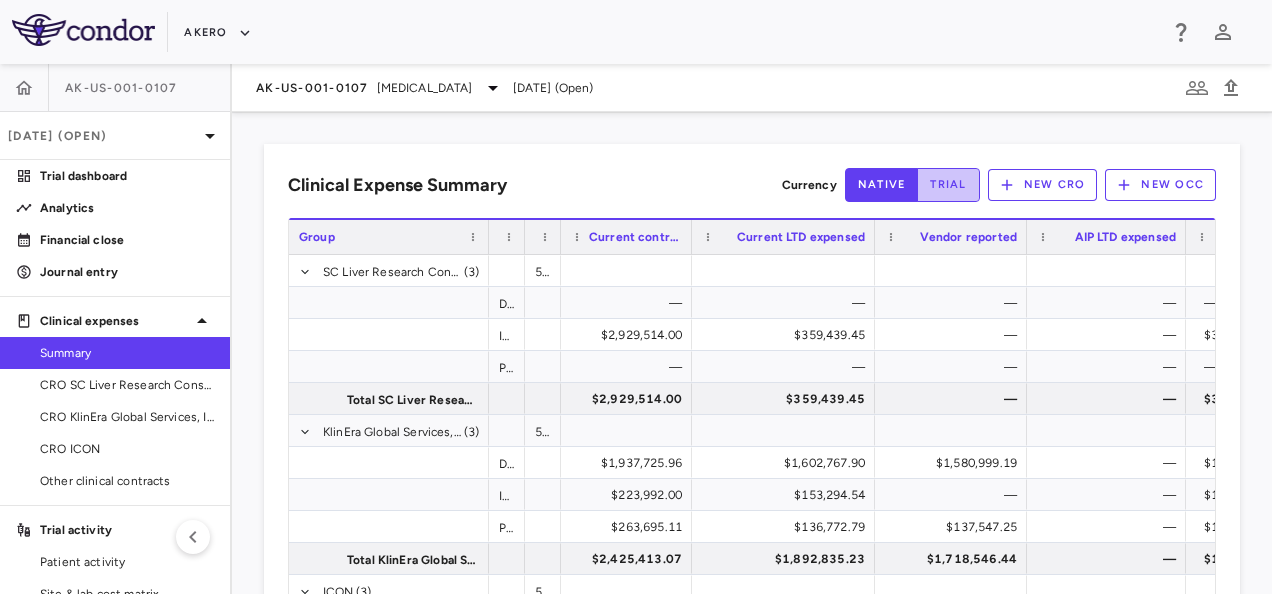 click on "trial" at bounding box center (948, 185) 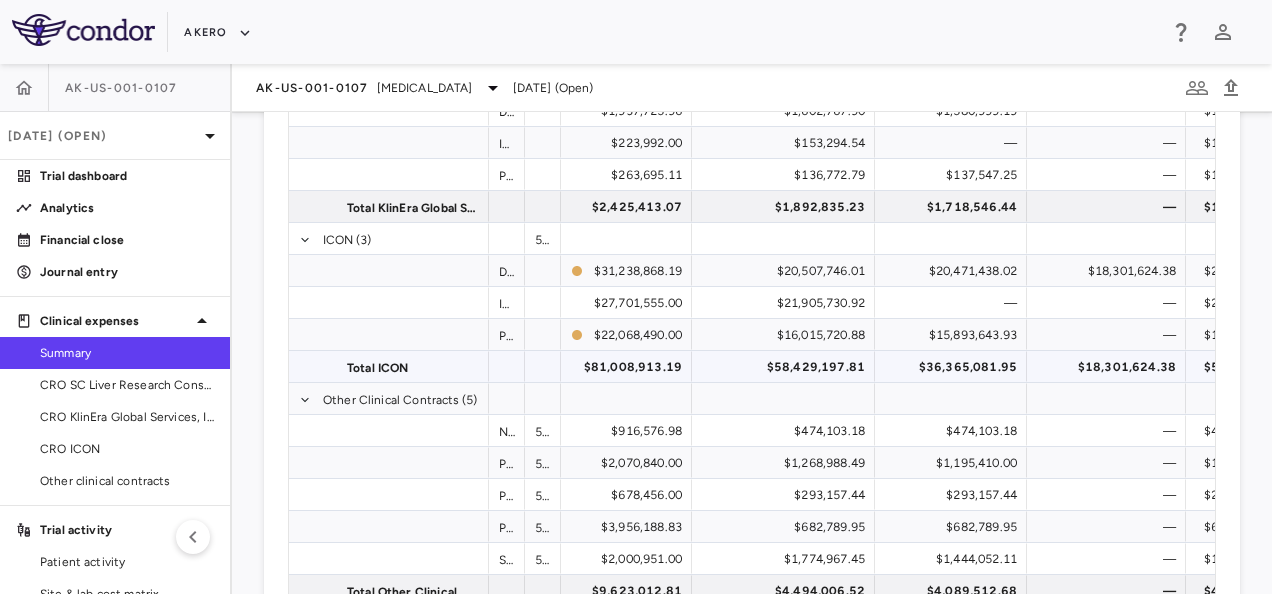 scroll, scrollTop: 0, scrollLeft: 0, axis: both 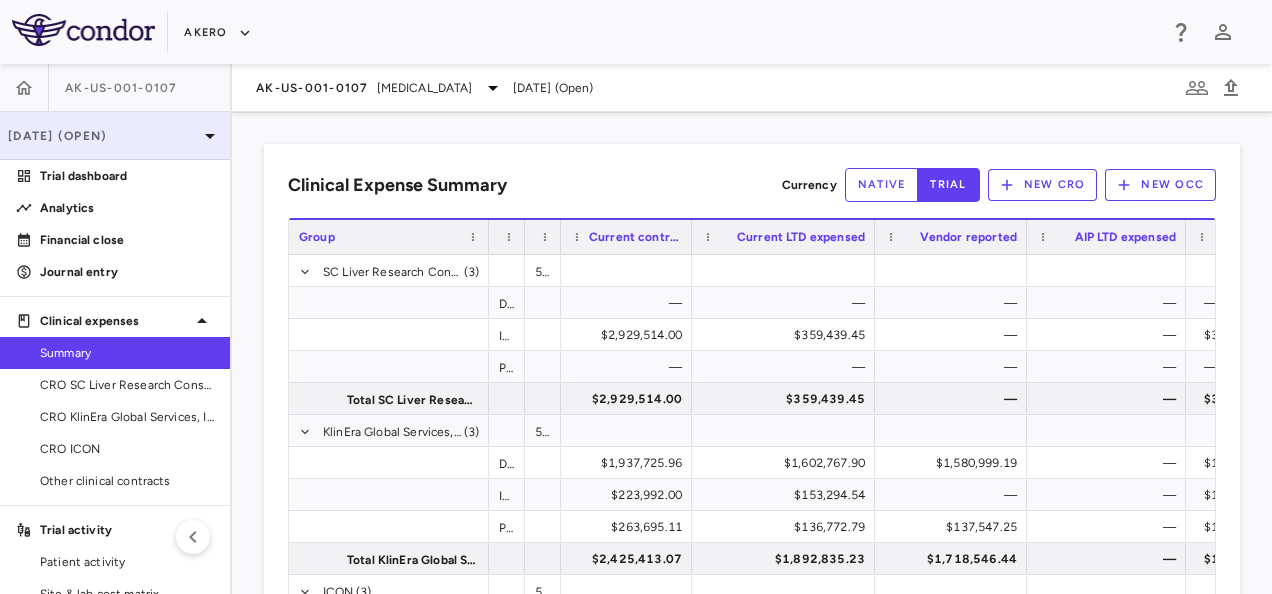 click on "[DATE] (Open)" at bounding box center (103, 136) 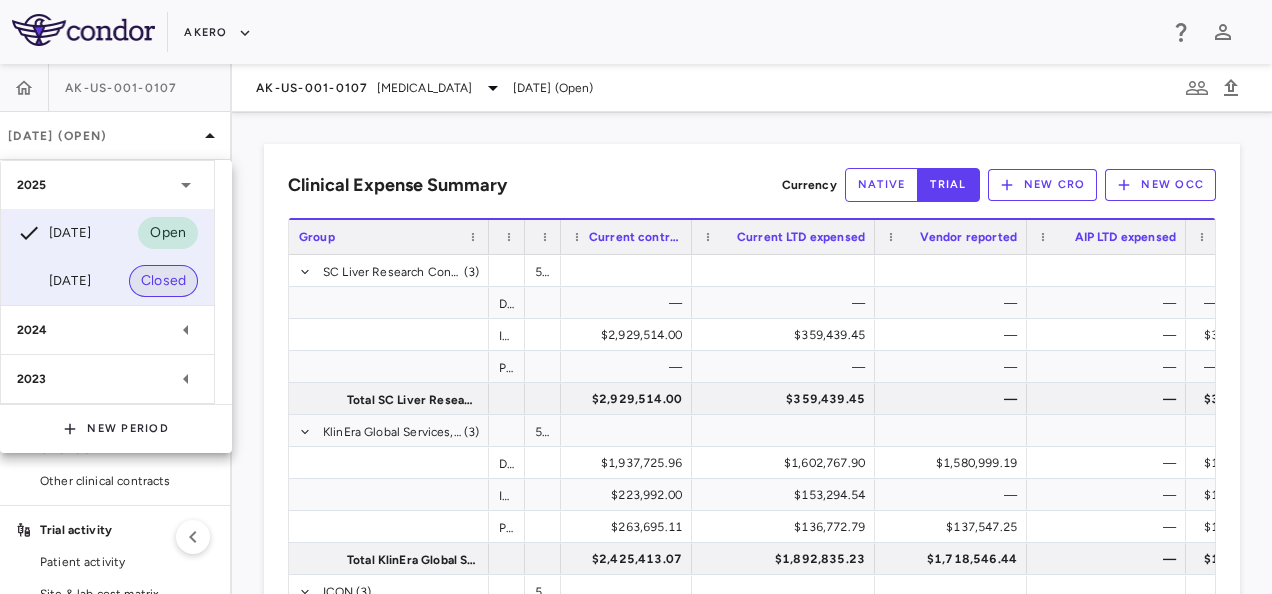 click on "Closed" at bounding box center (163, 281) 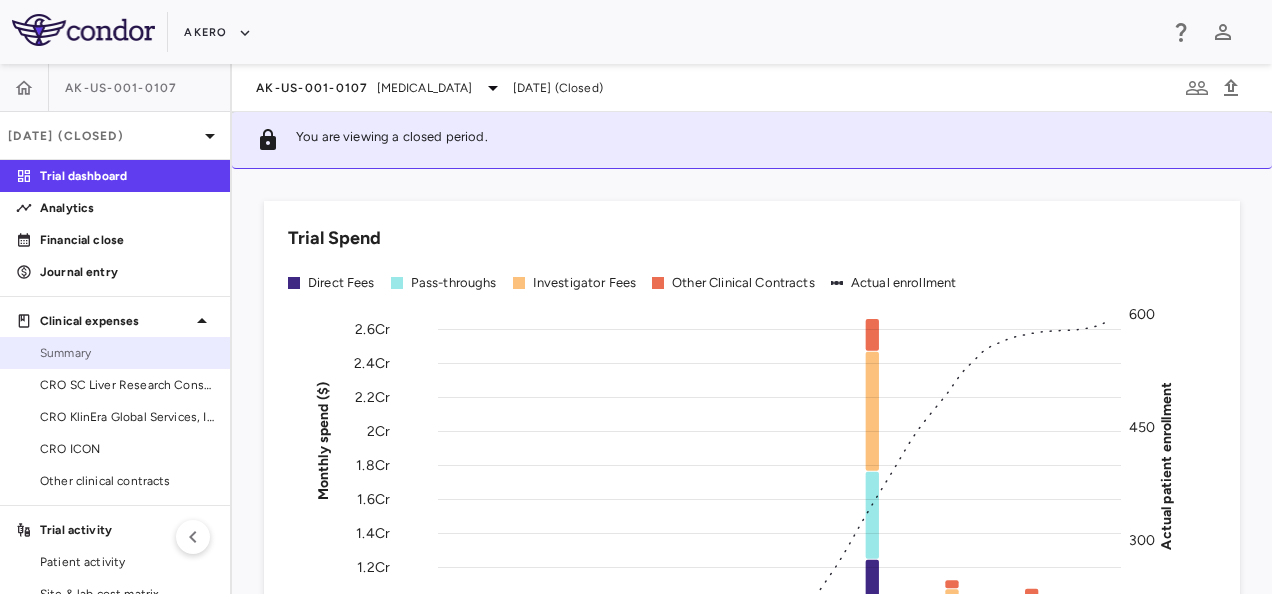 click on "Summary" at bounding box center (127, 353) 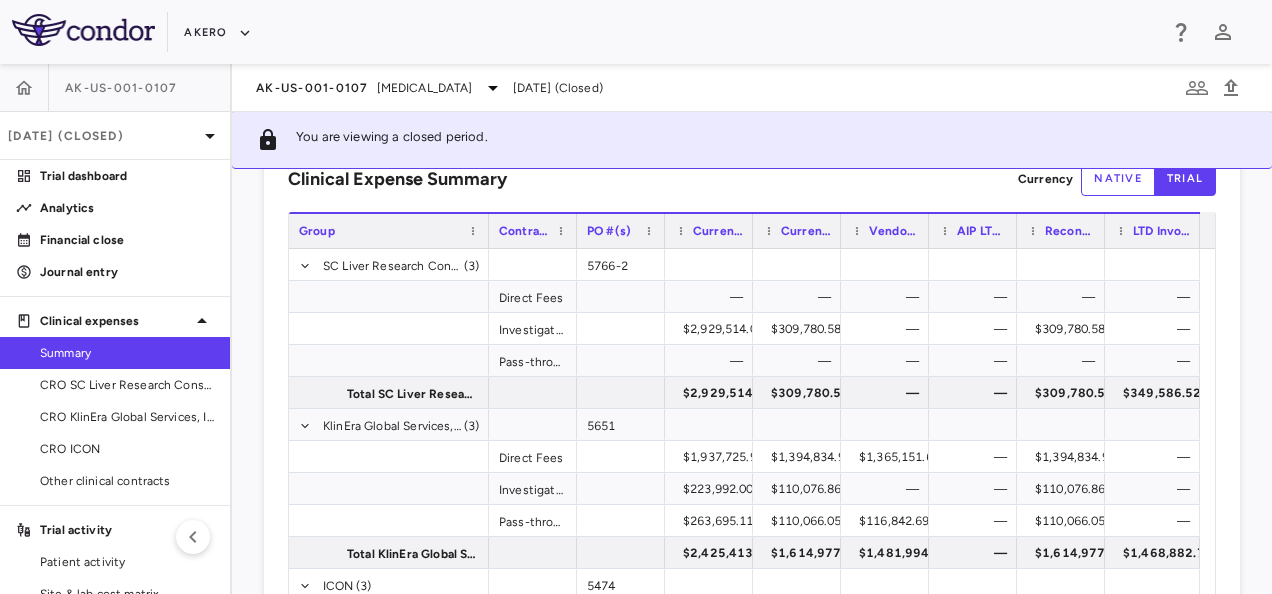 scroll, scrollTop: 0, scrollLeft: 0, axis: both 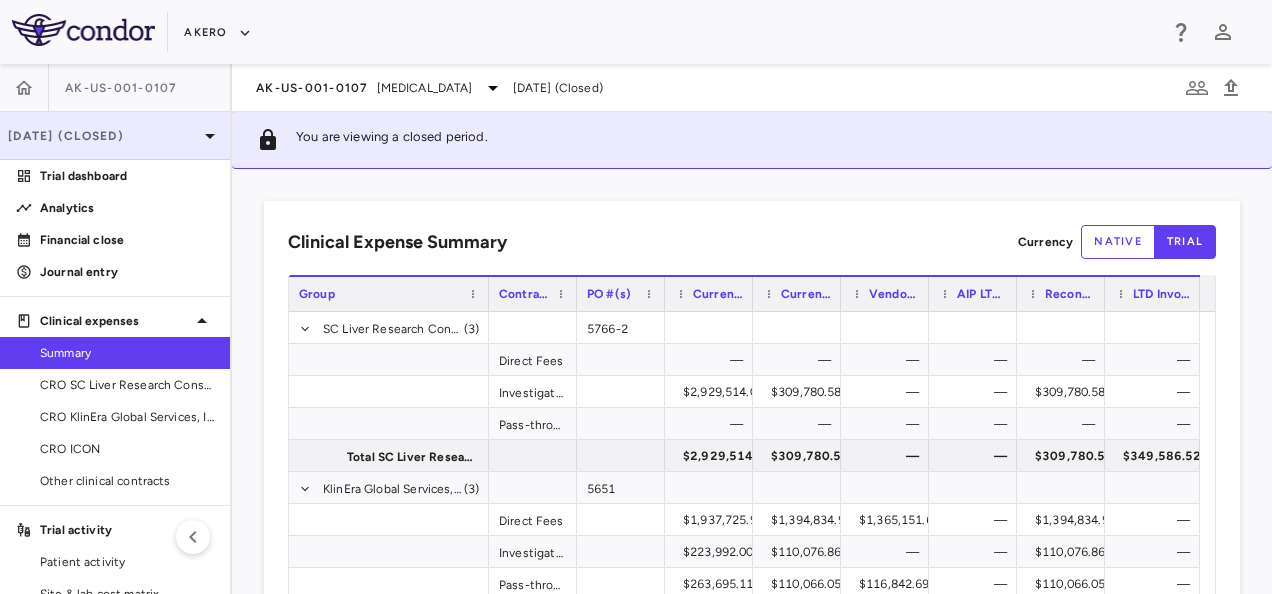 click on "Mar 2025 (Closed)" at bounding box center (103, 136) 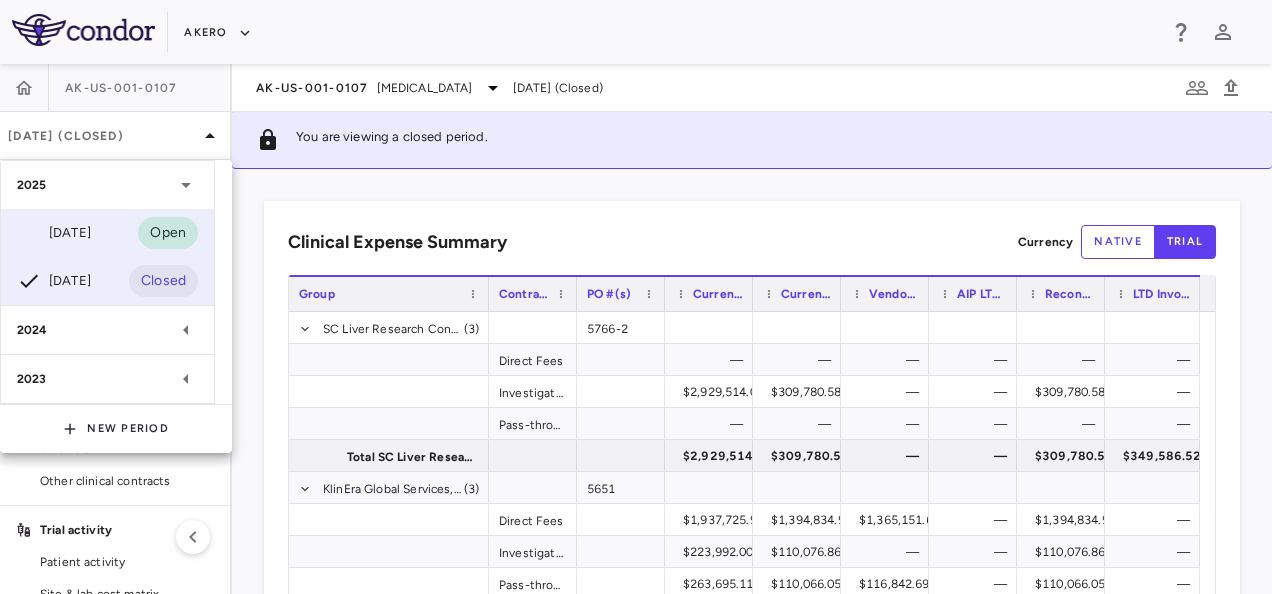 click on "Jun 2025 Open" at bounding box center (107, 233) 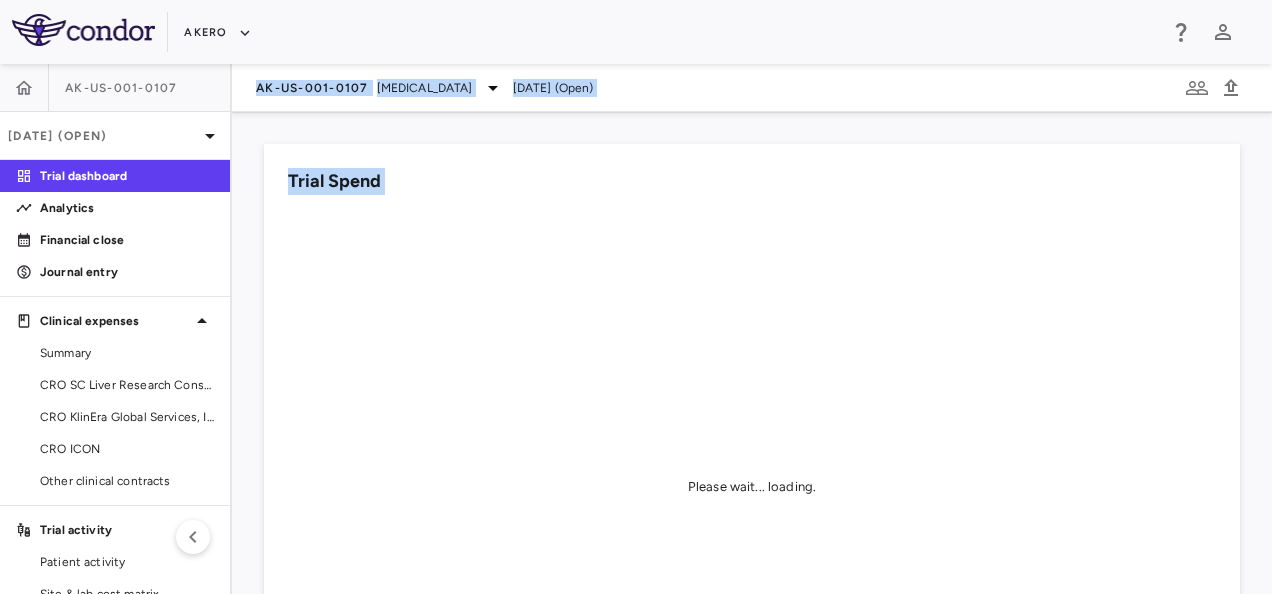 scroll, scrollTop: 144, scrollLeft: 0, axis: vertical 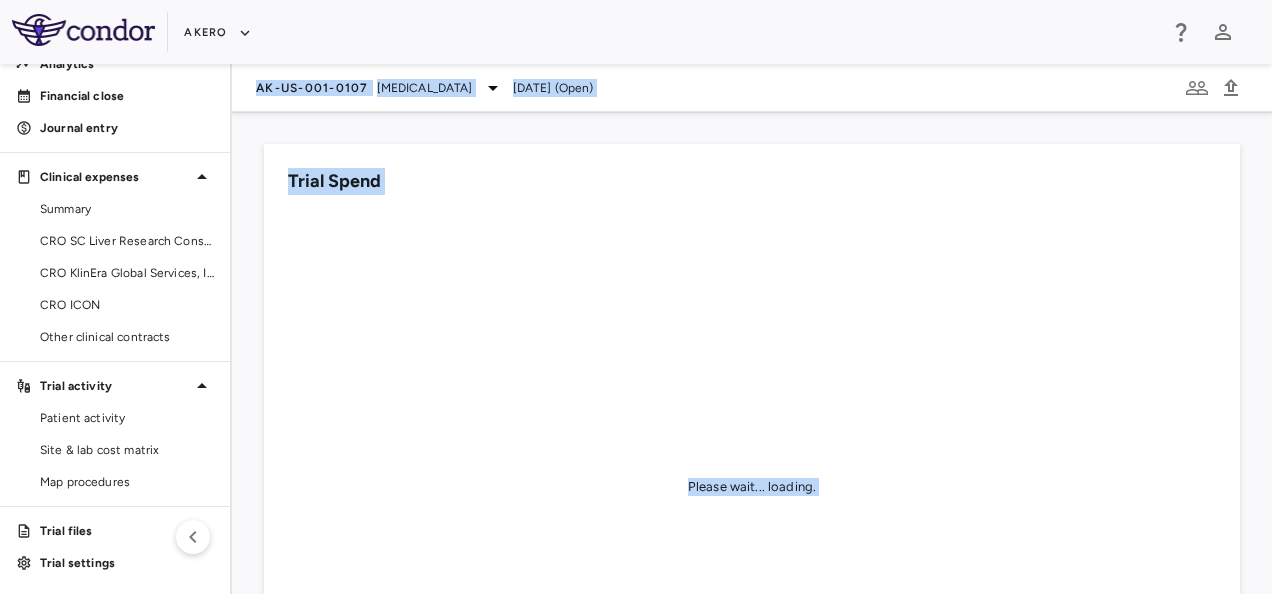 drag, startPoint x: 186, startPoint y: 292, endPoint x: 760, endPoint y: 645, distance: 673.8583 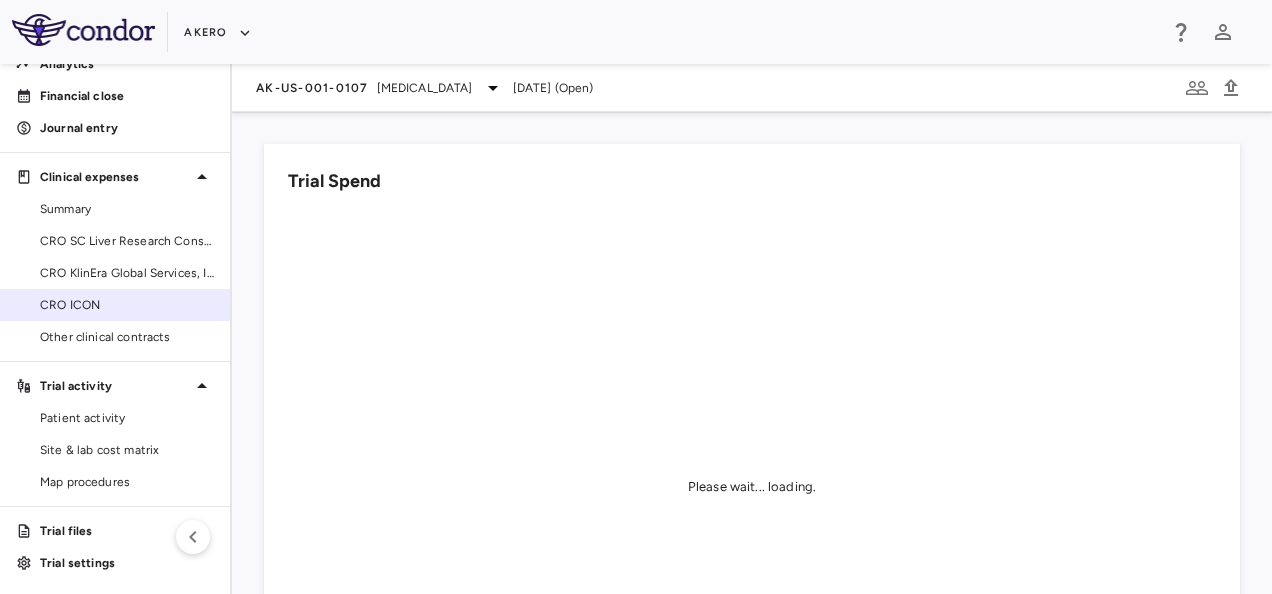 scroll, scrollTop: 0, scrollLeft: 0, axis: both 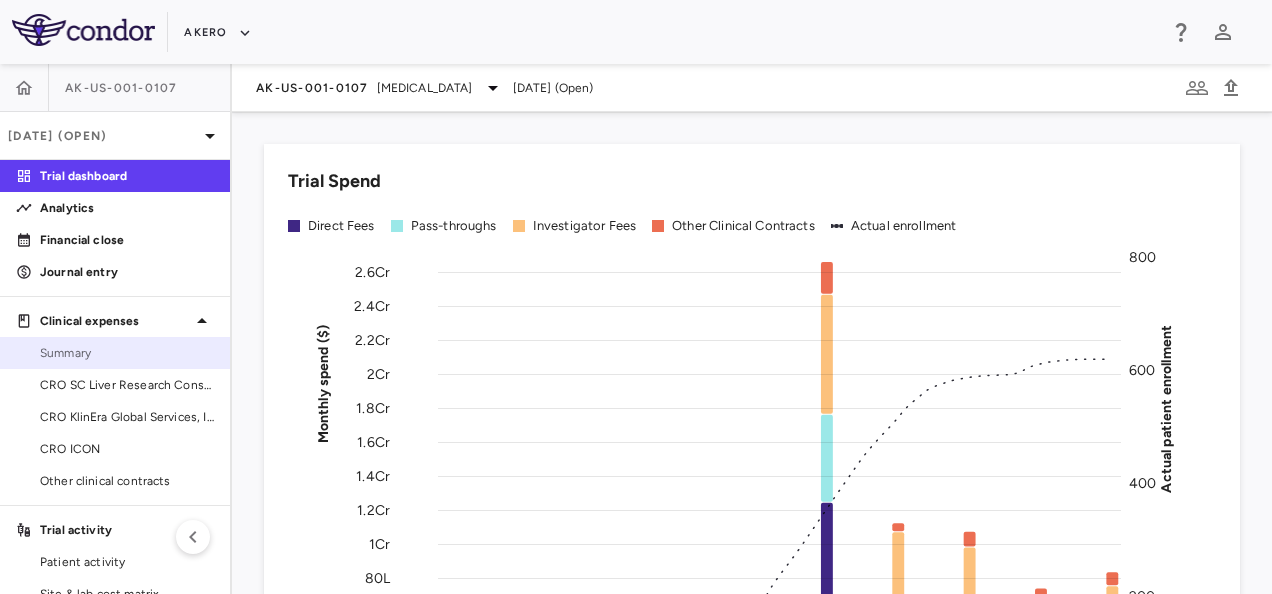 click on "Summary" at bounding box center (127, 353) 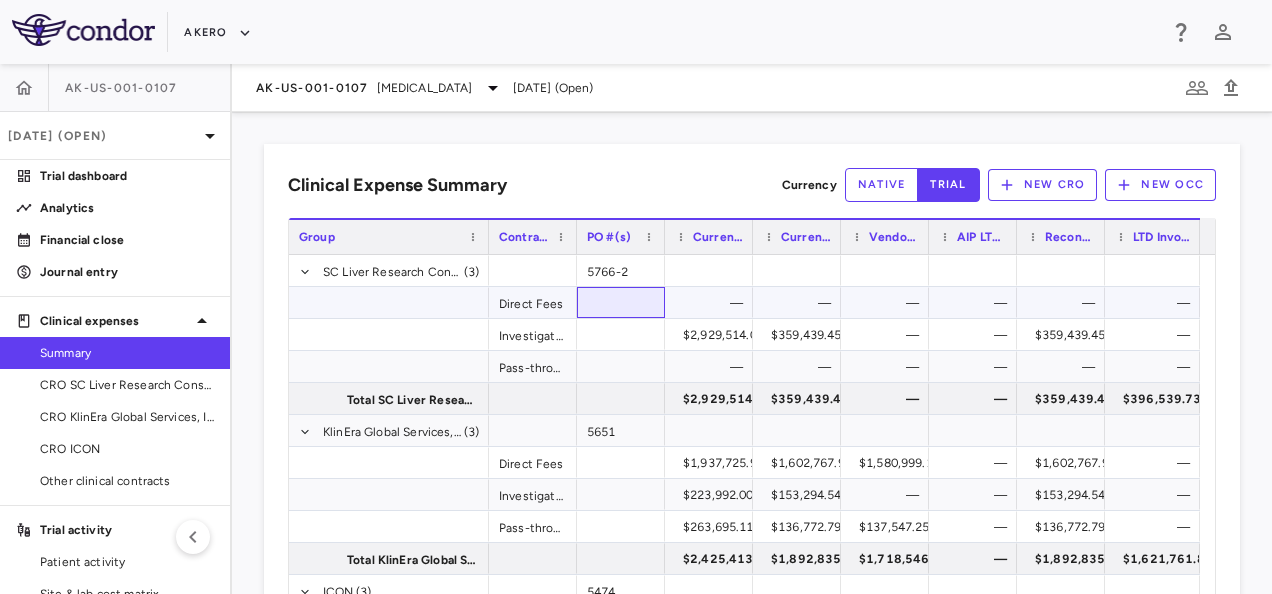 click at bounding box center [621, 302] 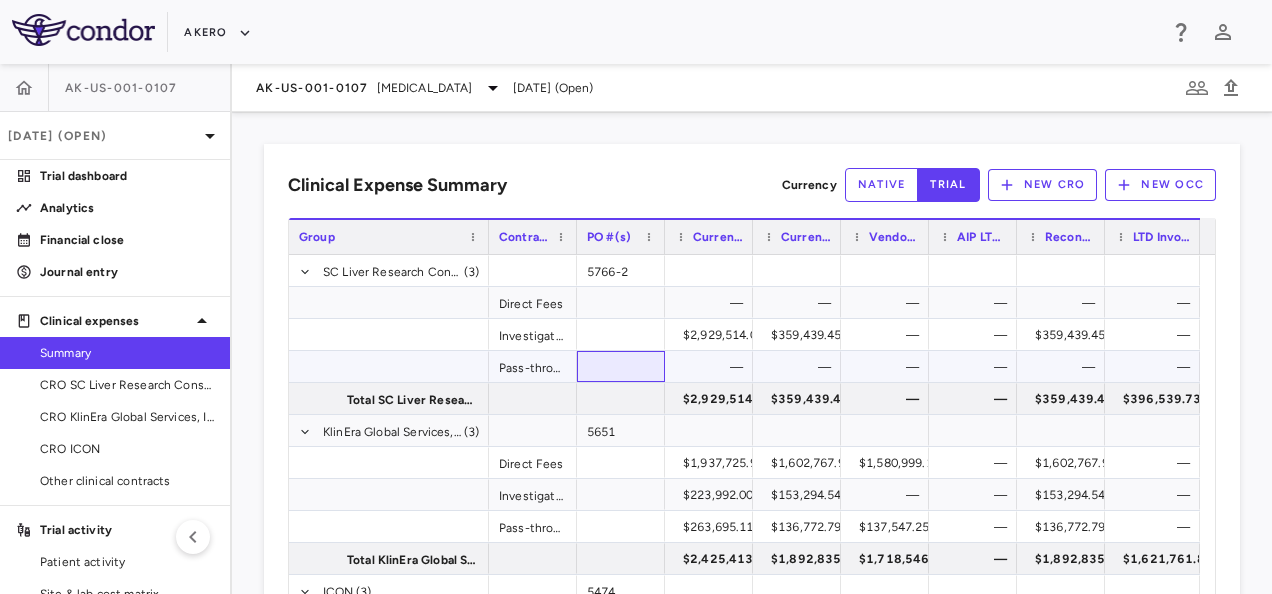 click at bounding box center (621, 366) 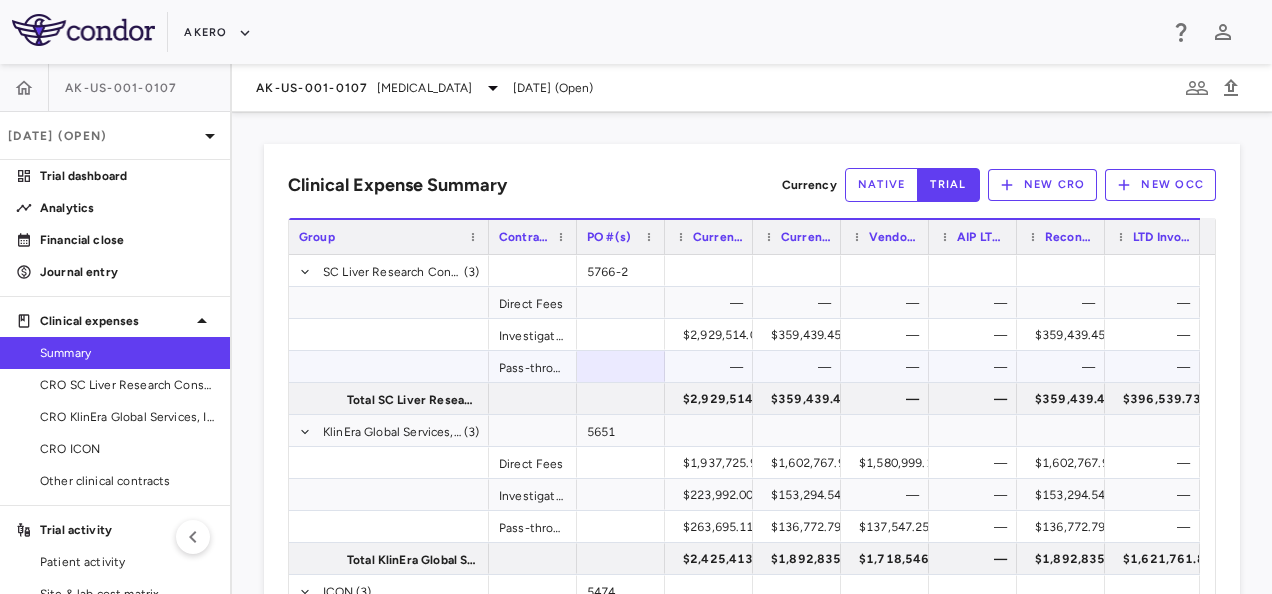 click on "Pass-throughs" at bounding box center (533, 366) 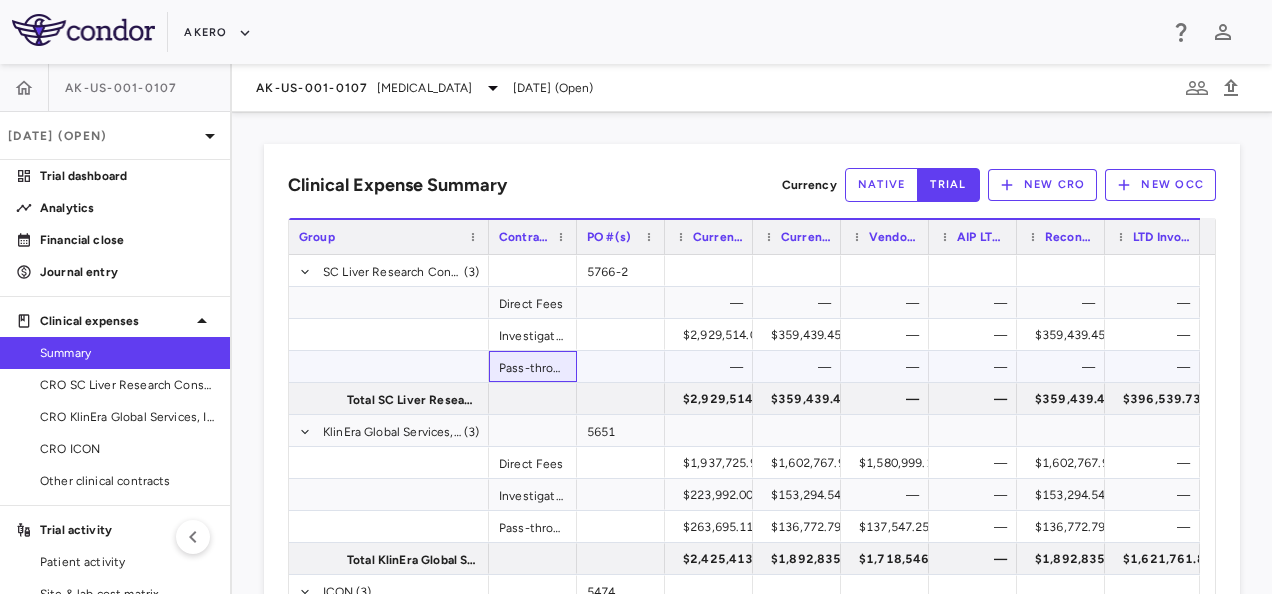 click on "Pass-throughs" at bounding box center [533, 366] 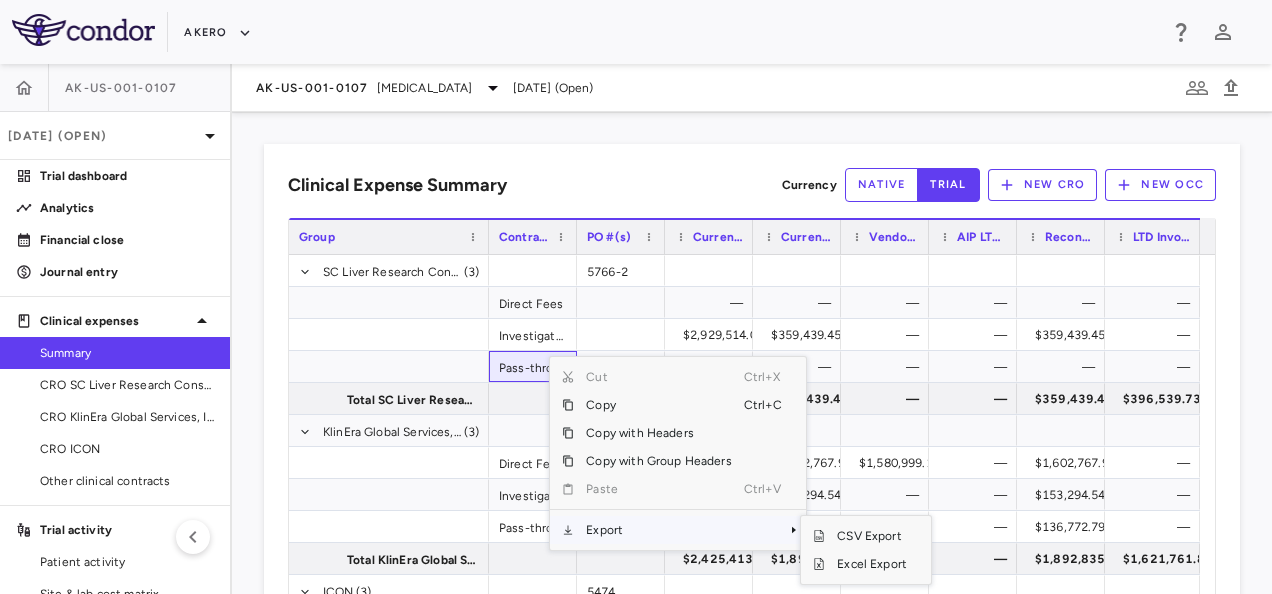 click on "Export" at bounding box center (658, 530) 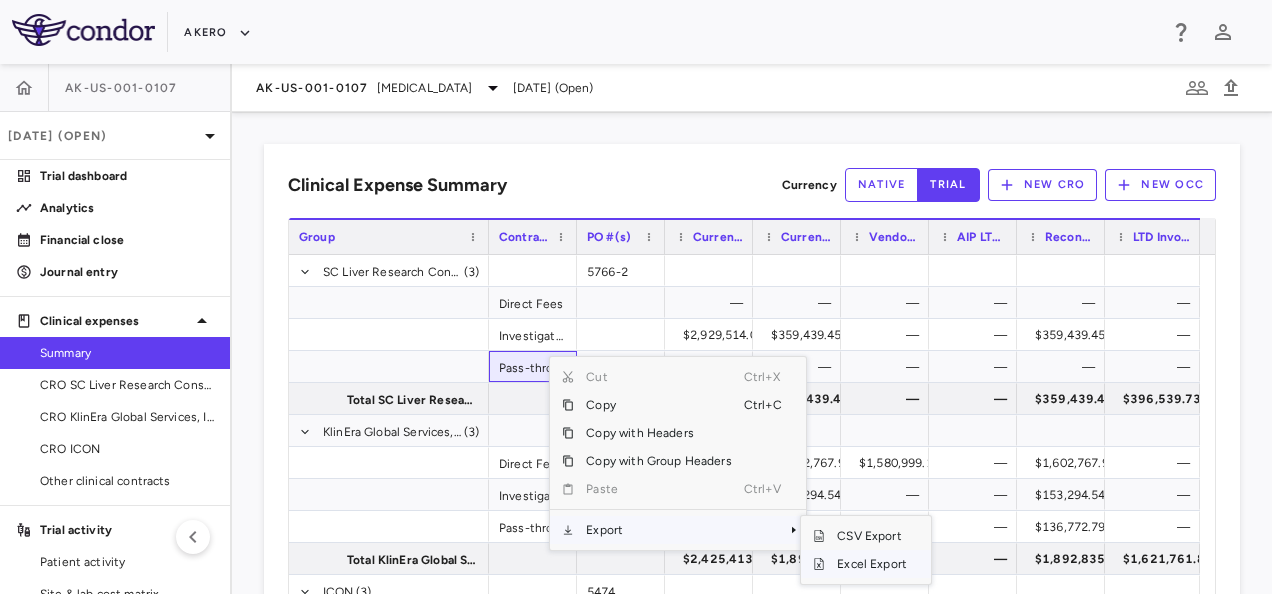 click on "Excel Export" at bounding box center [872, 564] 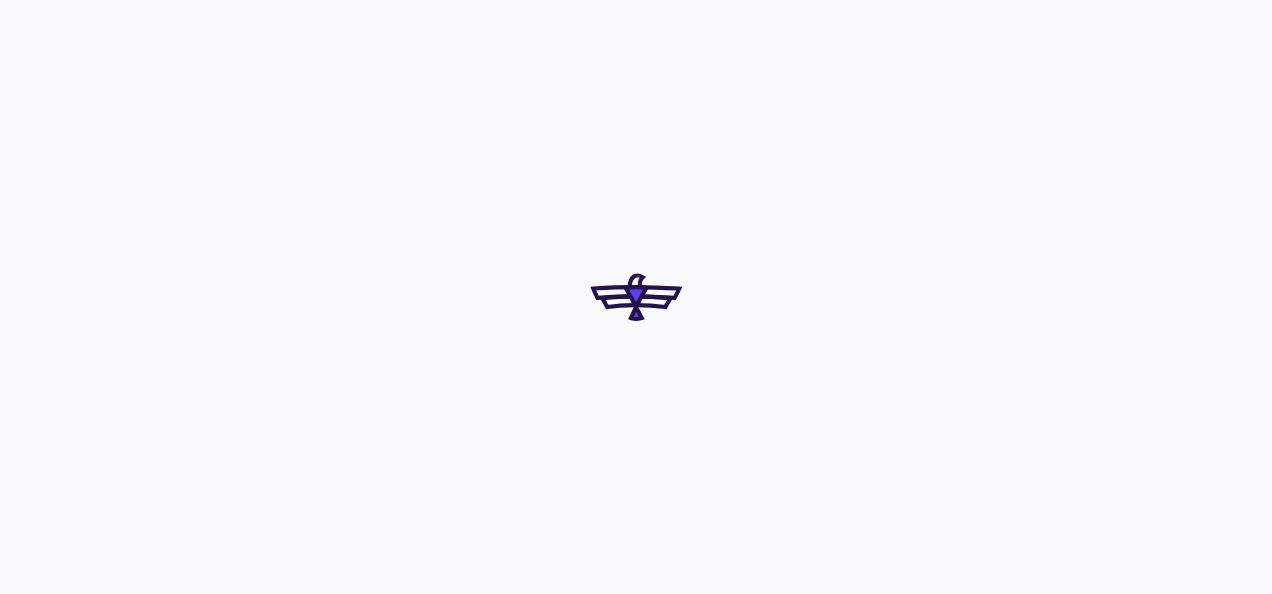 scroll, scrollTop: 0, scrollLeft: 0, axis: both 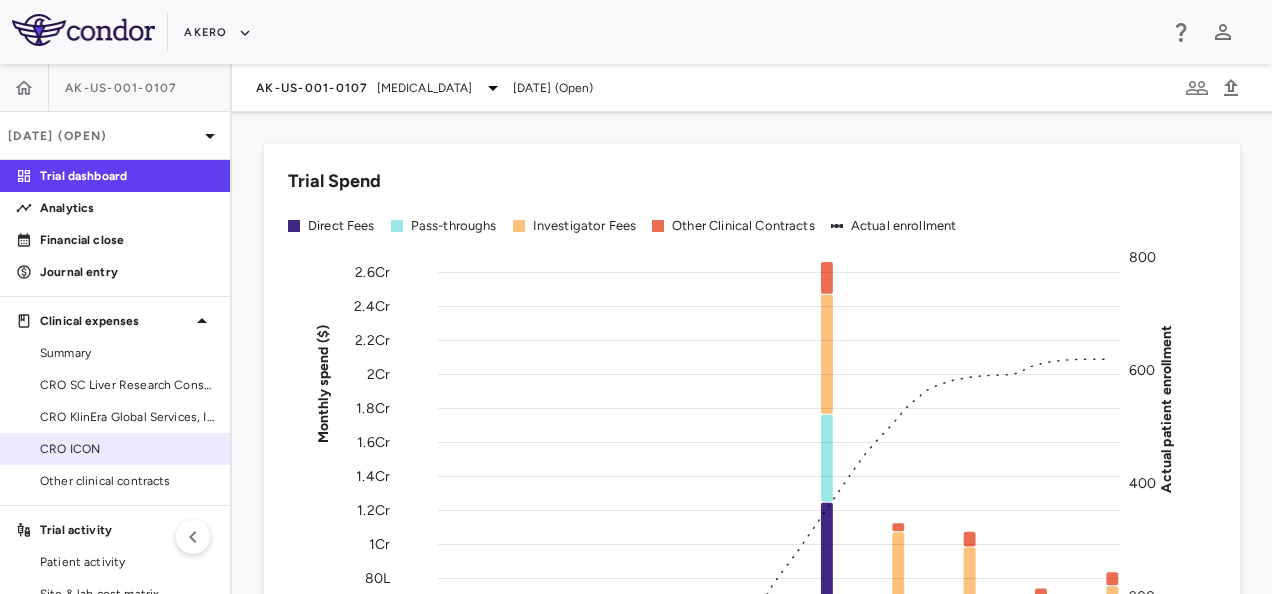 click on "CRO ICON" at bounding box center [127, 449] 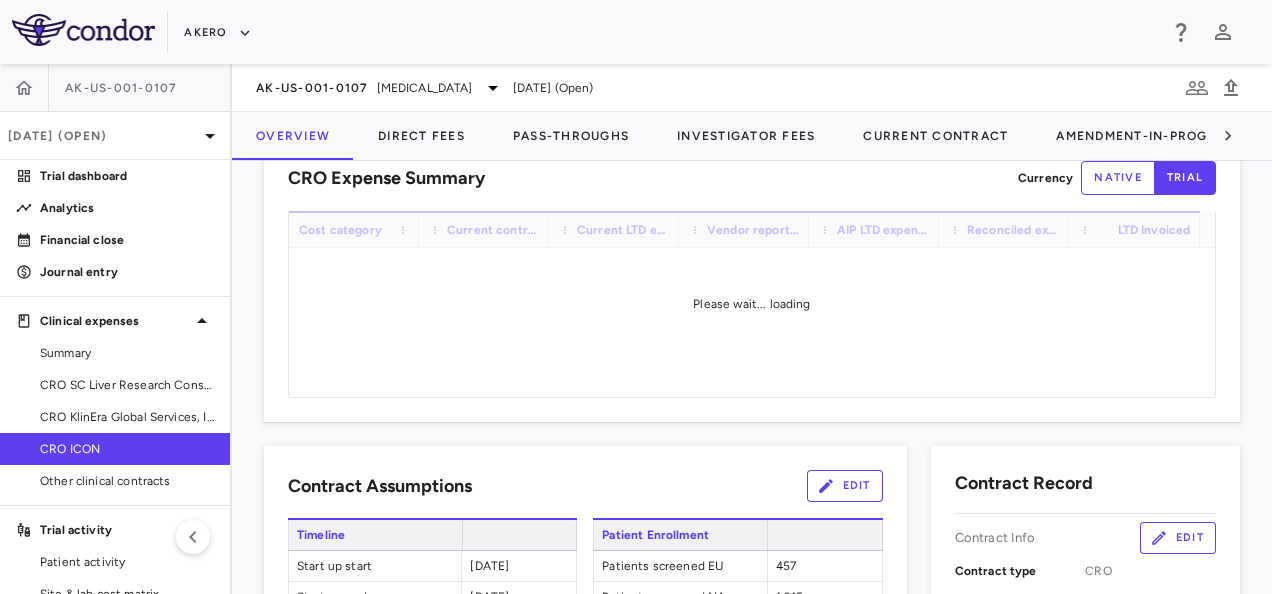 scroll, scrollTop: 0, scrollLeft: 0, axis: both 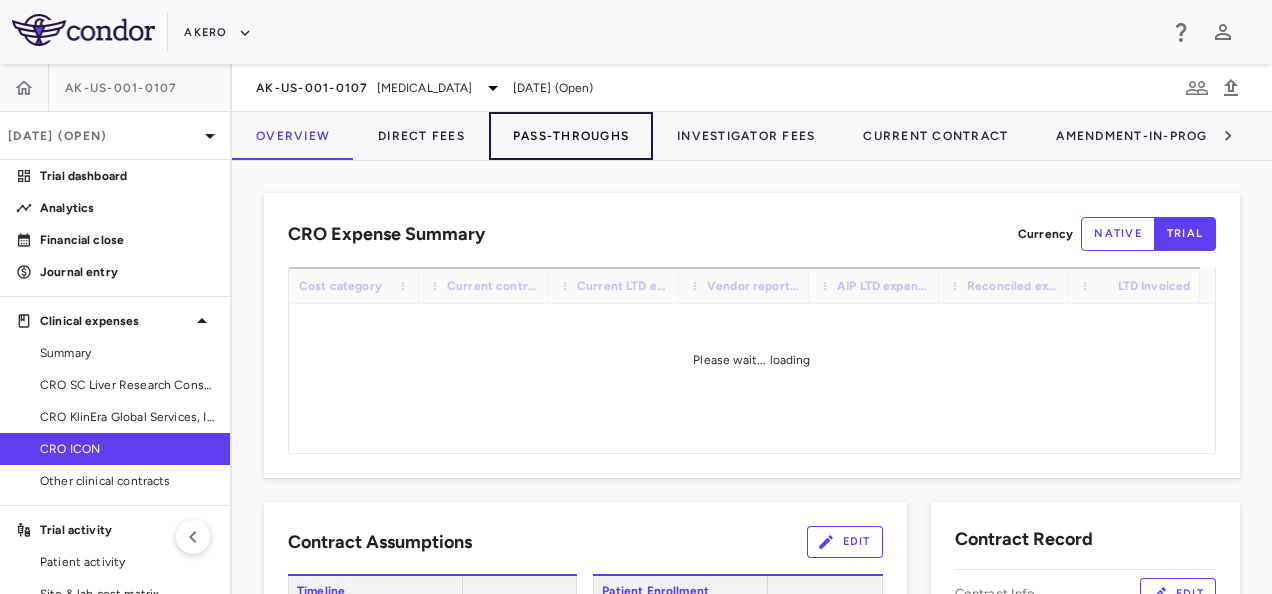 click on "Pass-Throughs" at bounding box center [571, 136] 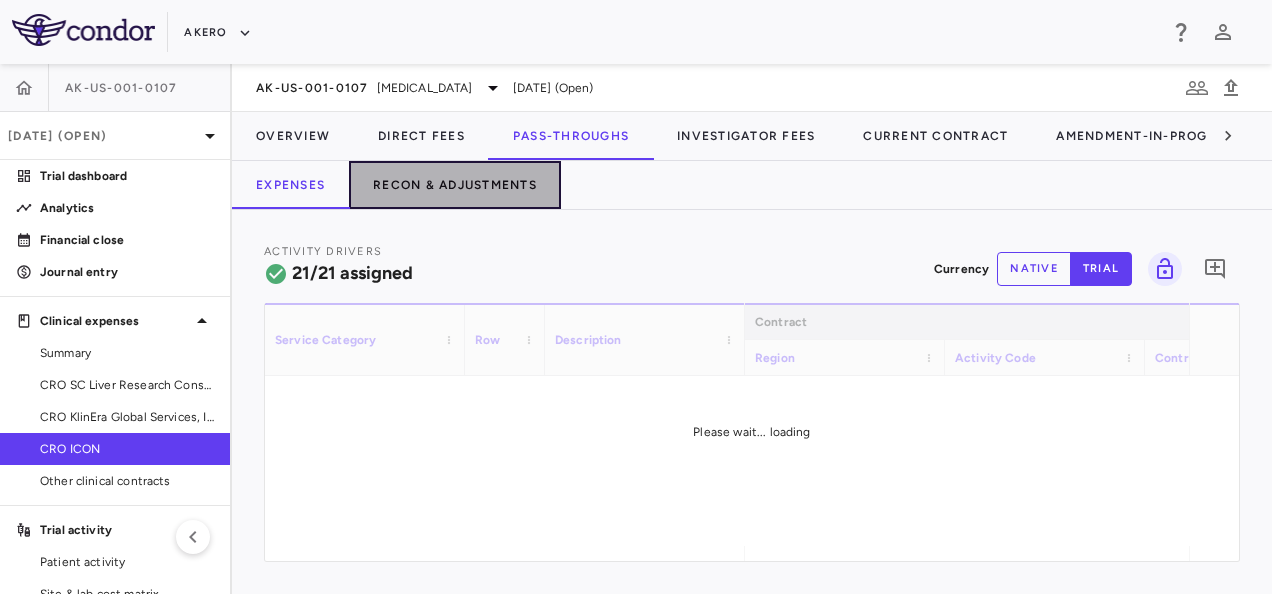 click on "Recon & Adjustments" at bounding box center (455, 185) 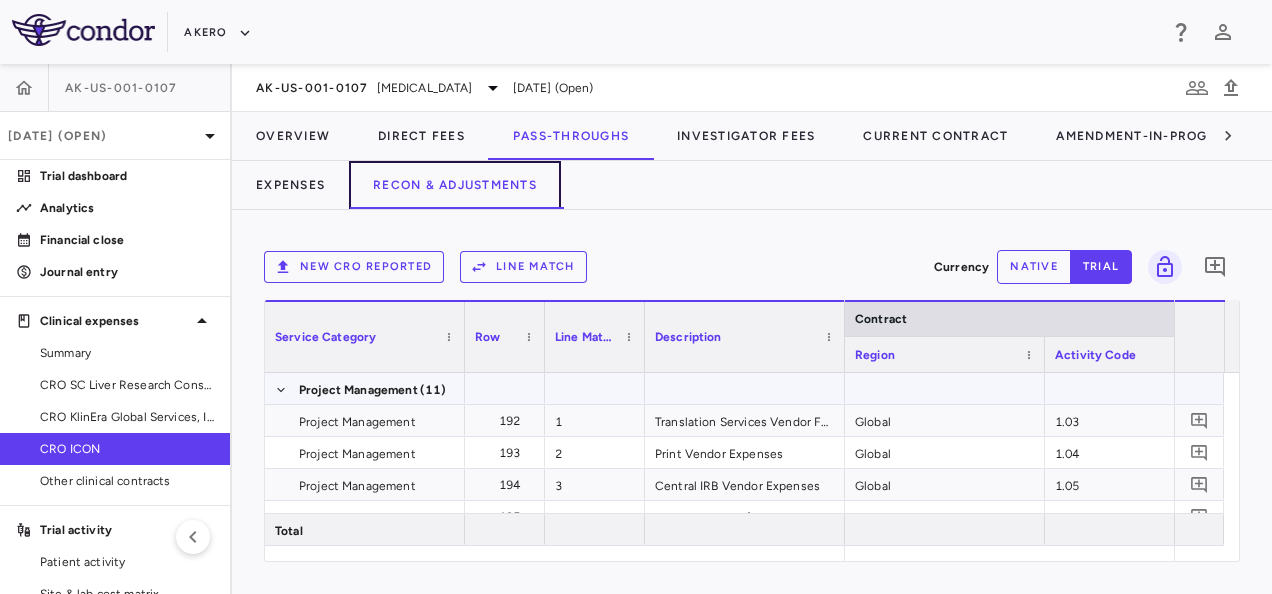 scroll, scrollTop: 104, scrollLeft: 0, axis: vertical 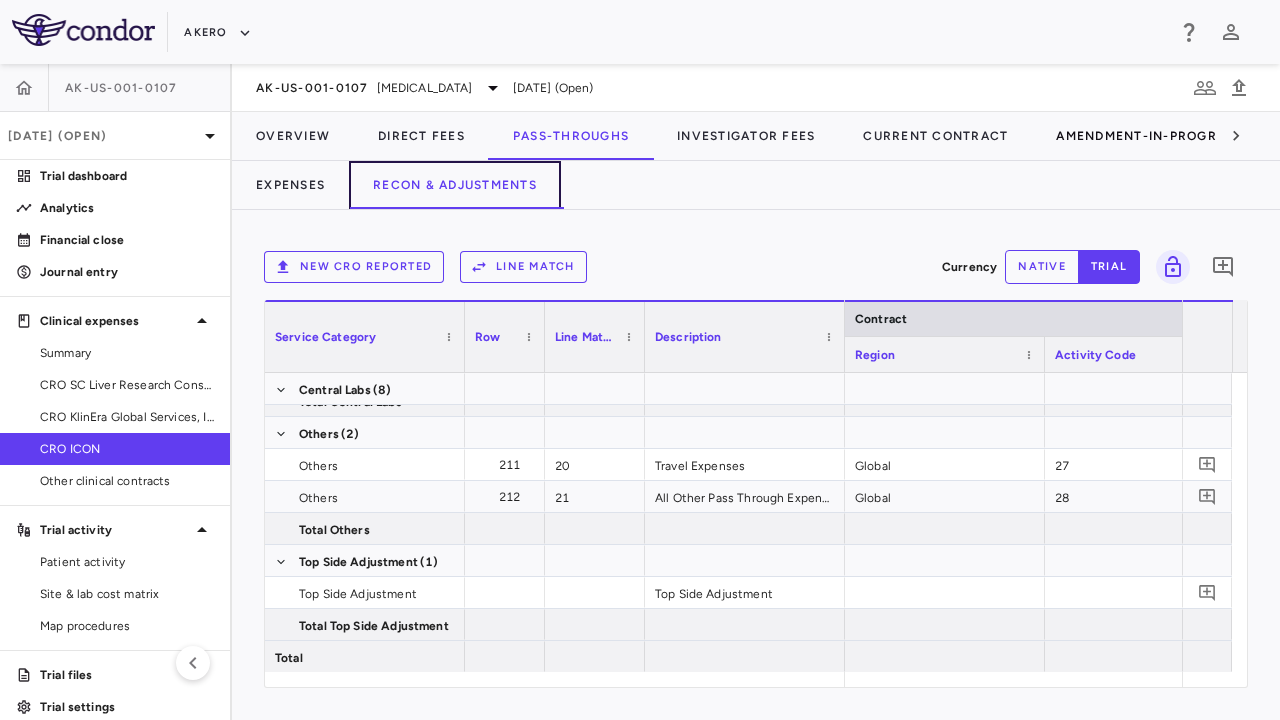 type 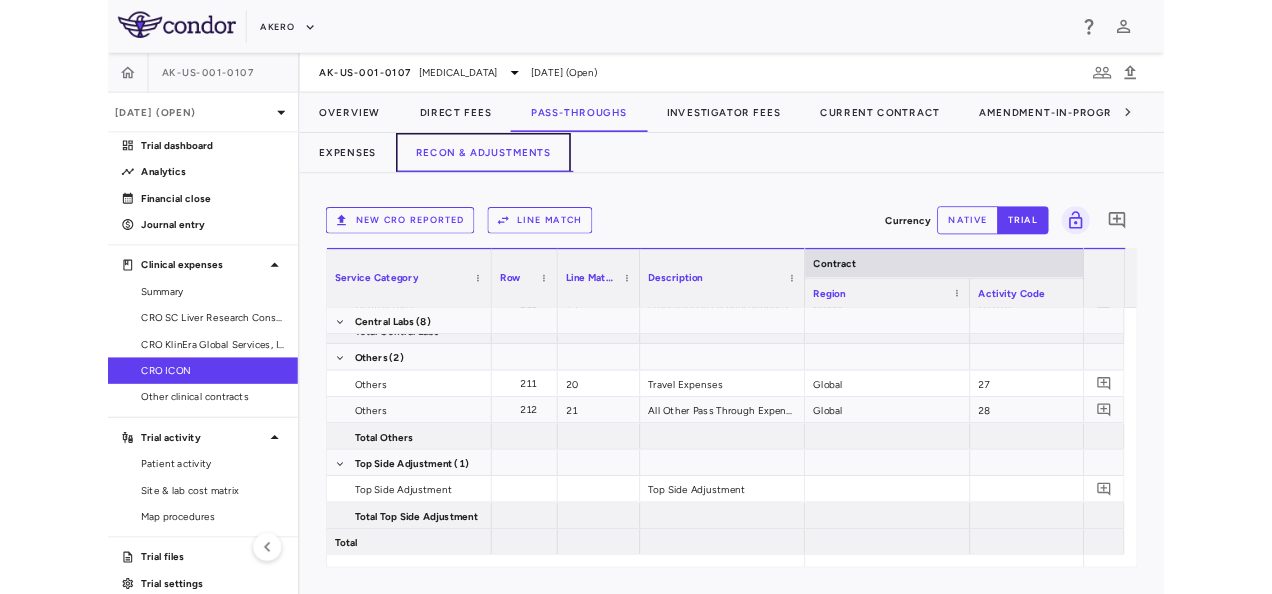 scroll, scrollTop: 818, scrollLeft: 0, axis: vertical 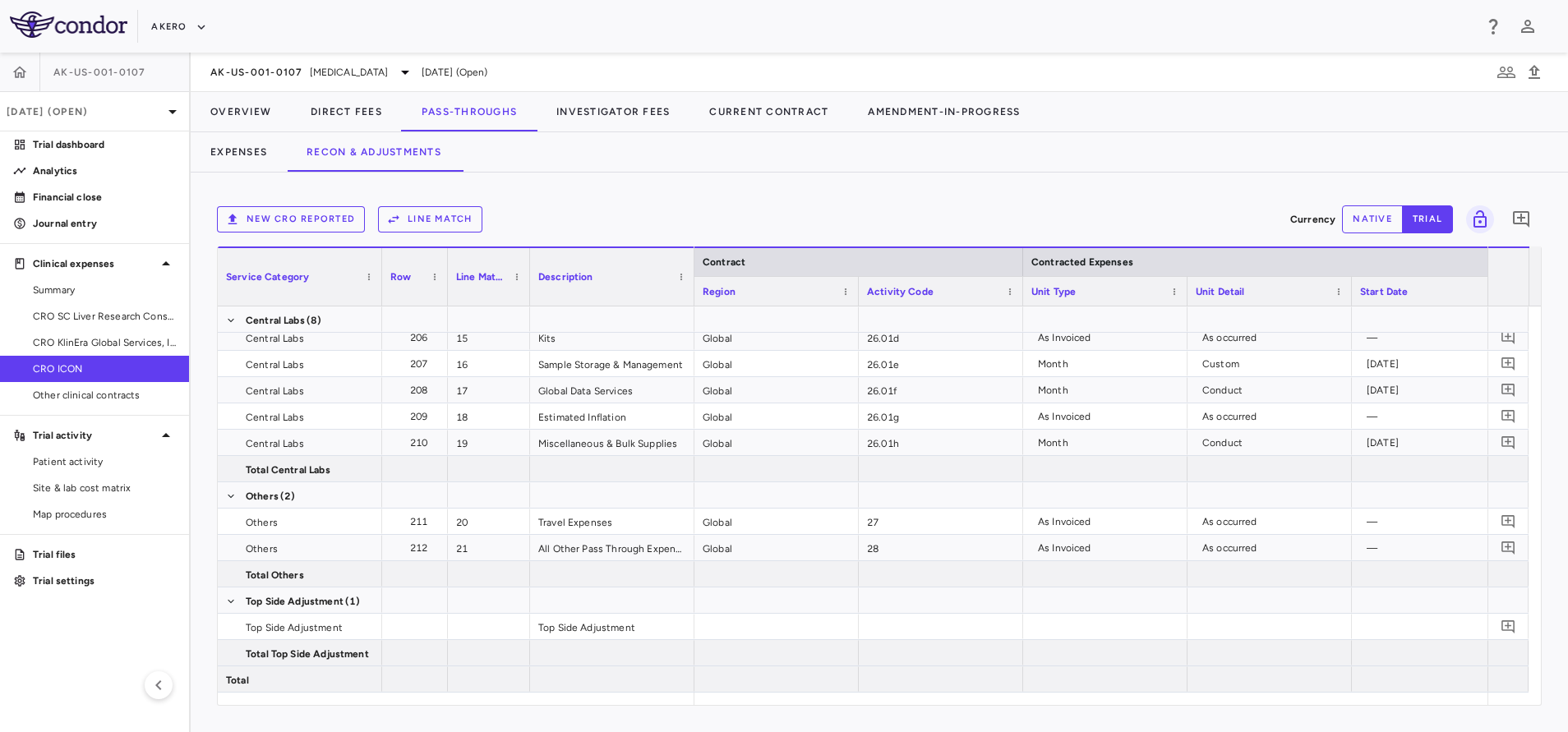drag, startPoint x: 998, startPoint y: 0, endPoint x: 995, endPoint y: 154, distance: 154.02922 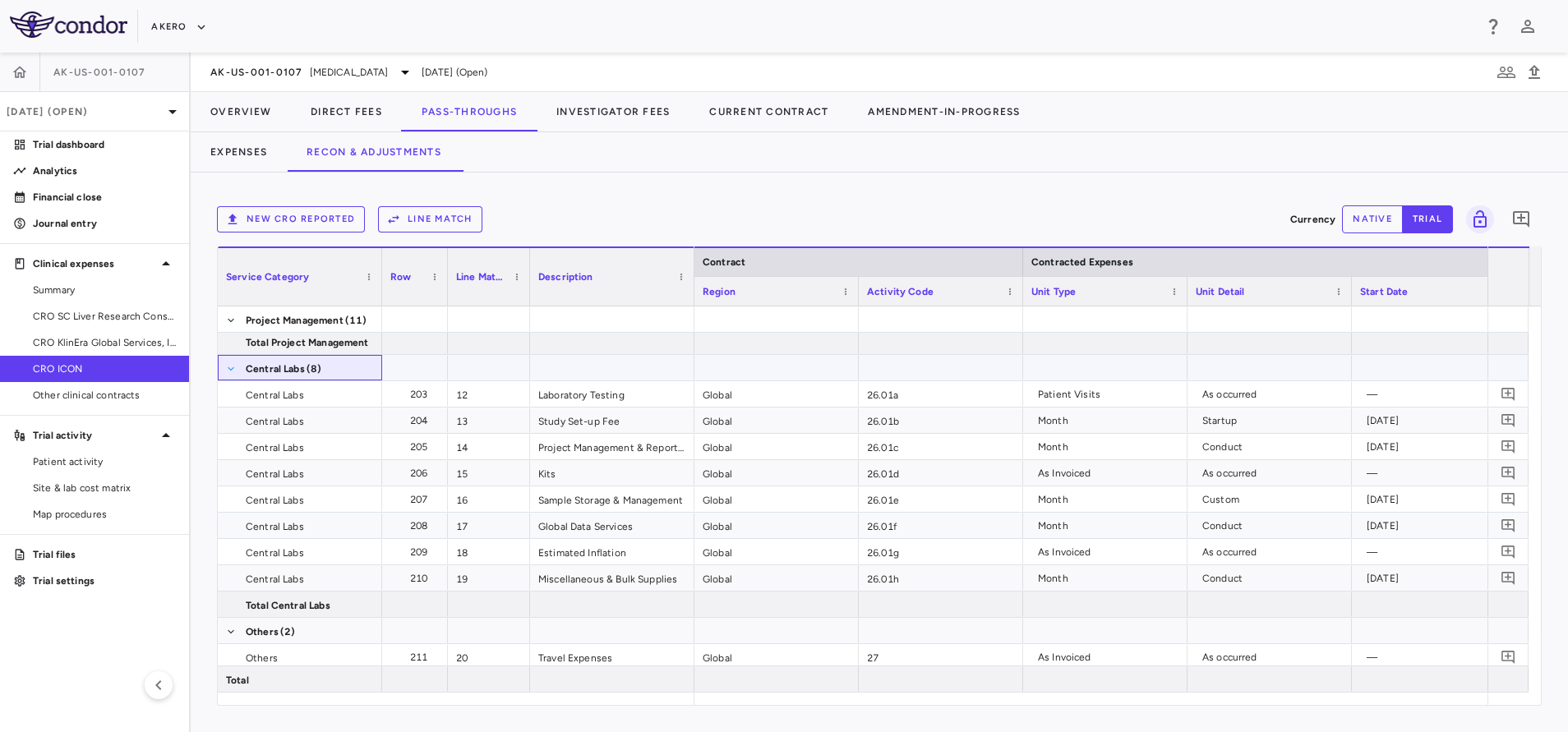 click at bounding box center [231, 369] 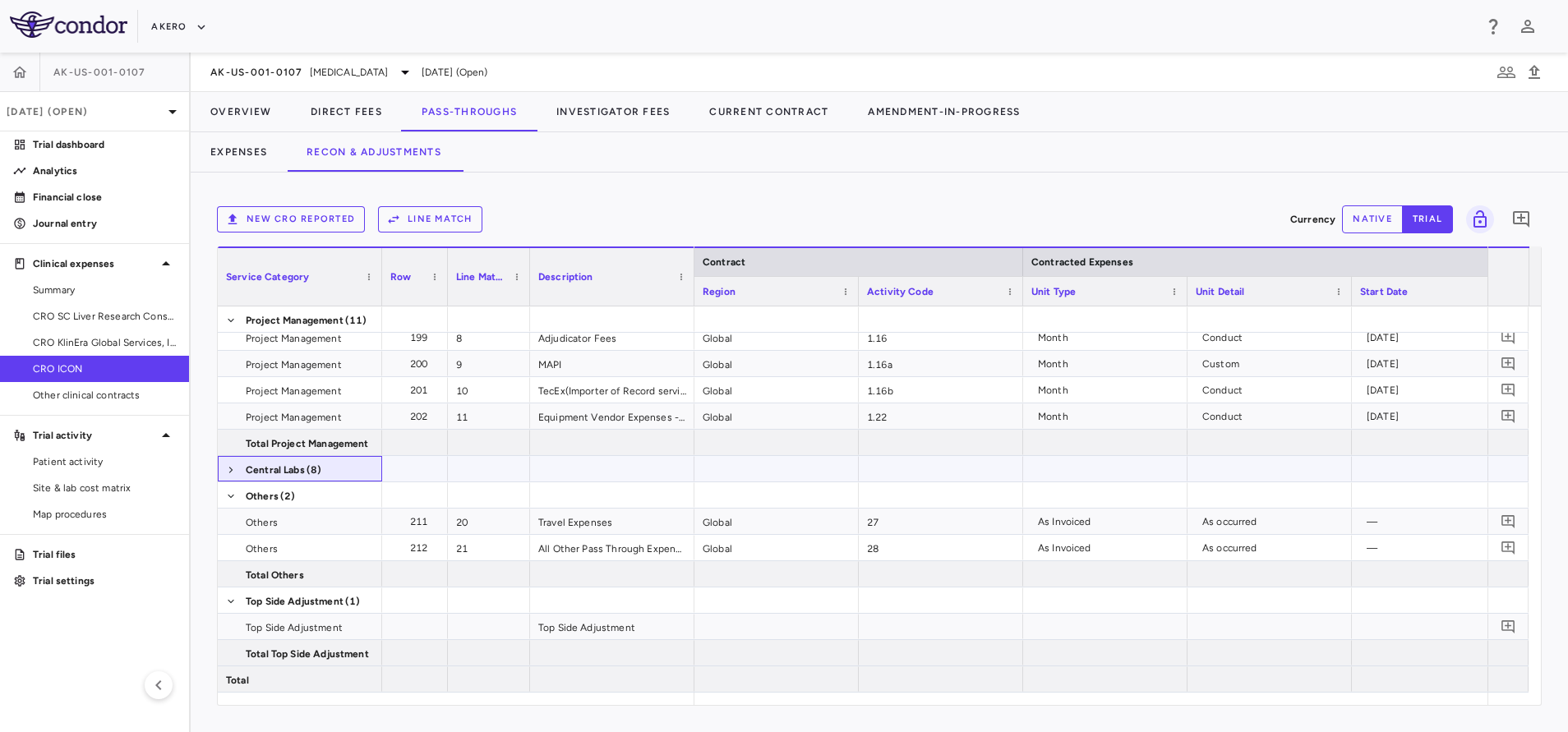 click on "Central Labs" at bounding box center (275, 470) 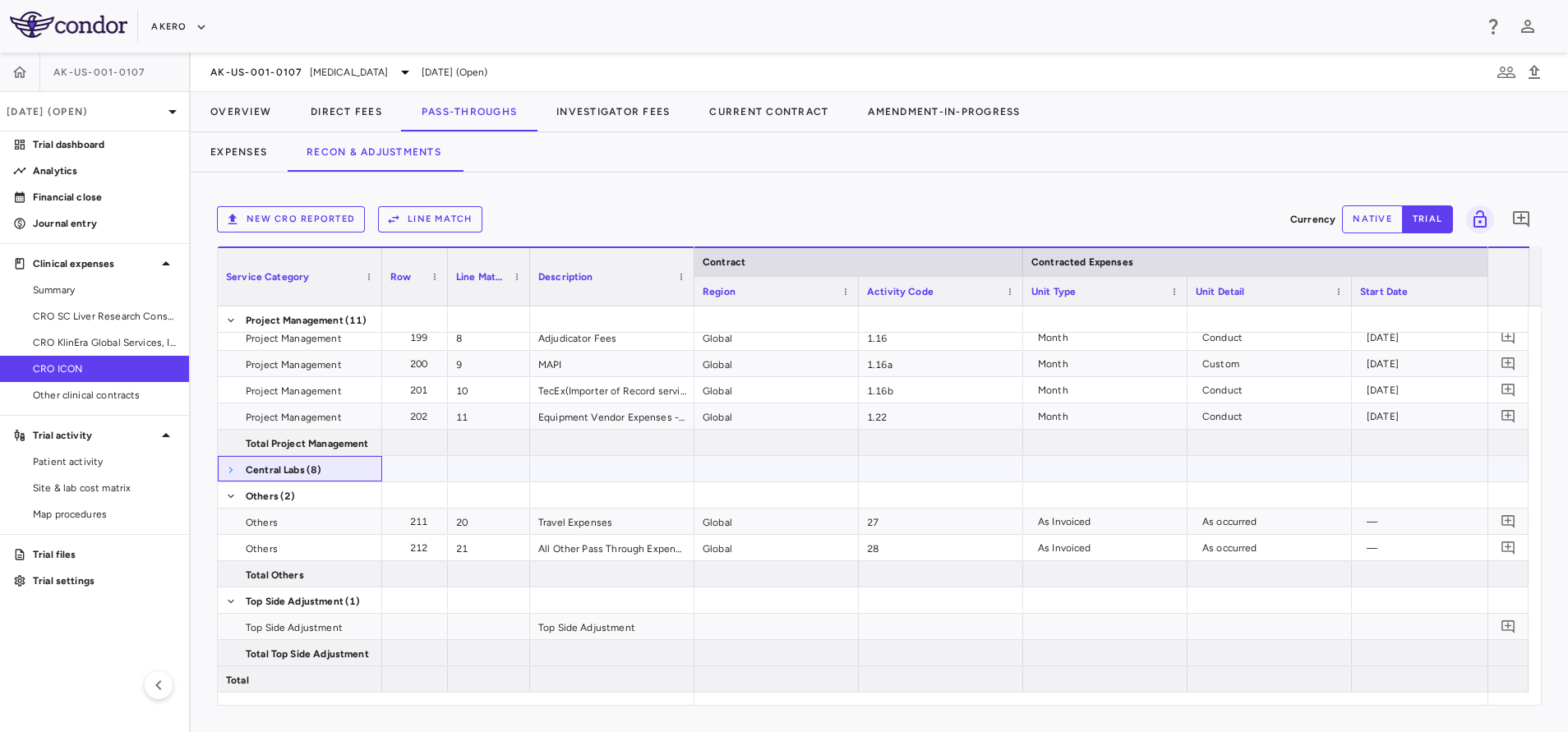 click at bounding box center [231, 470] 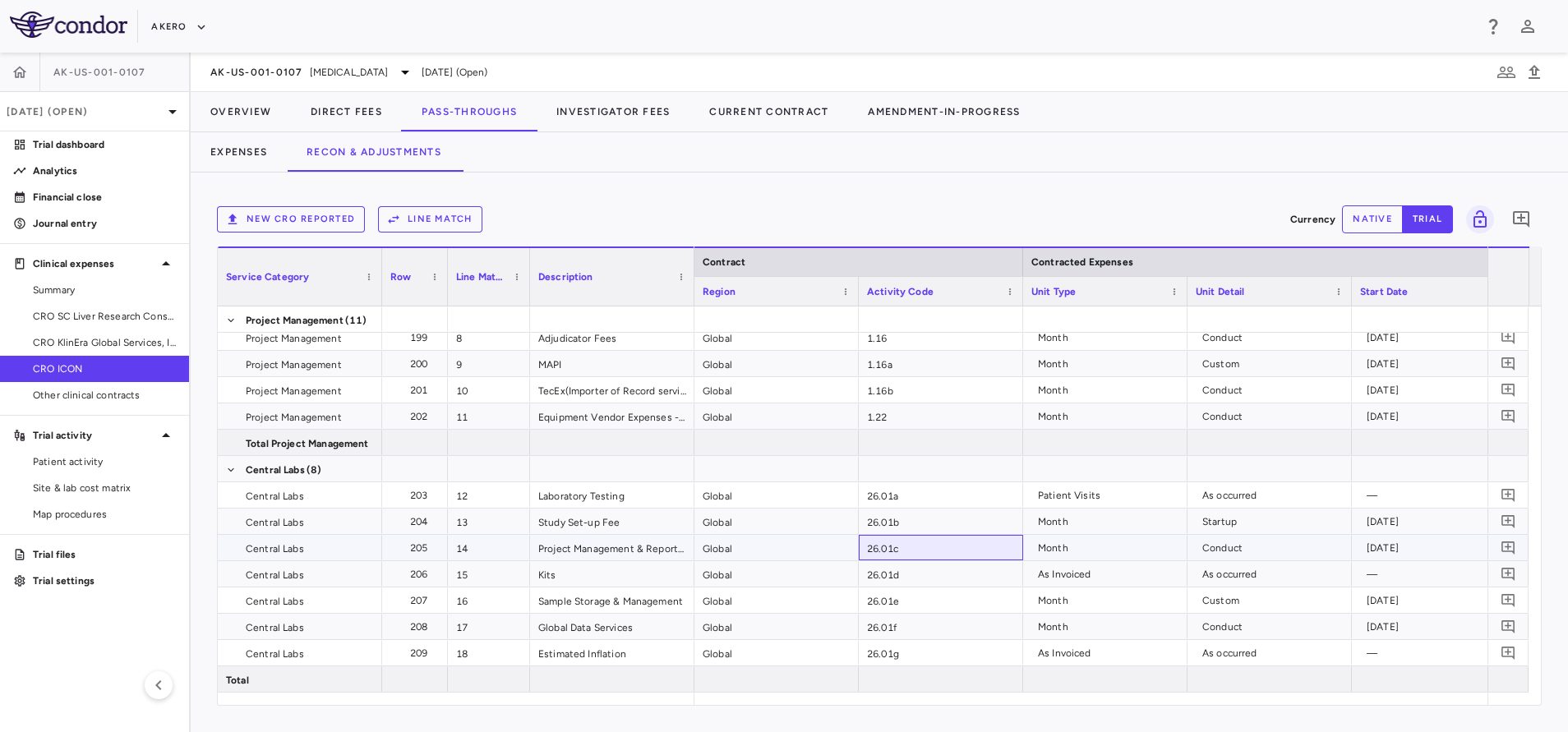 click on "26.01c" at bounding box center (941, 547) 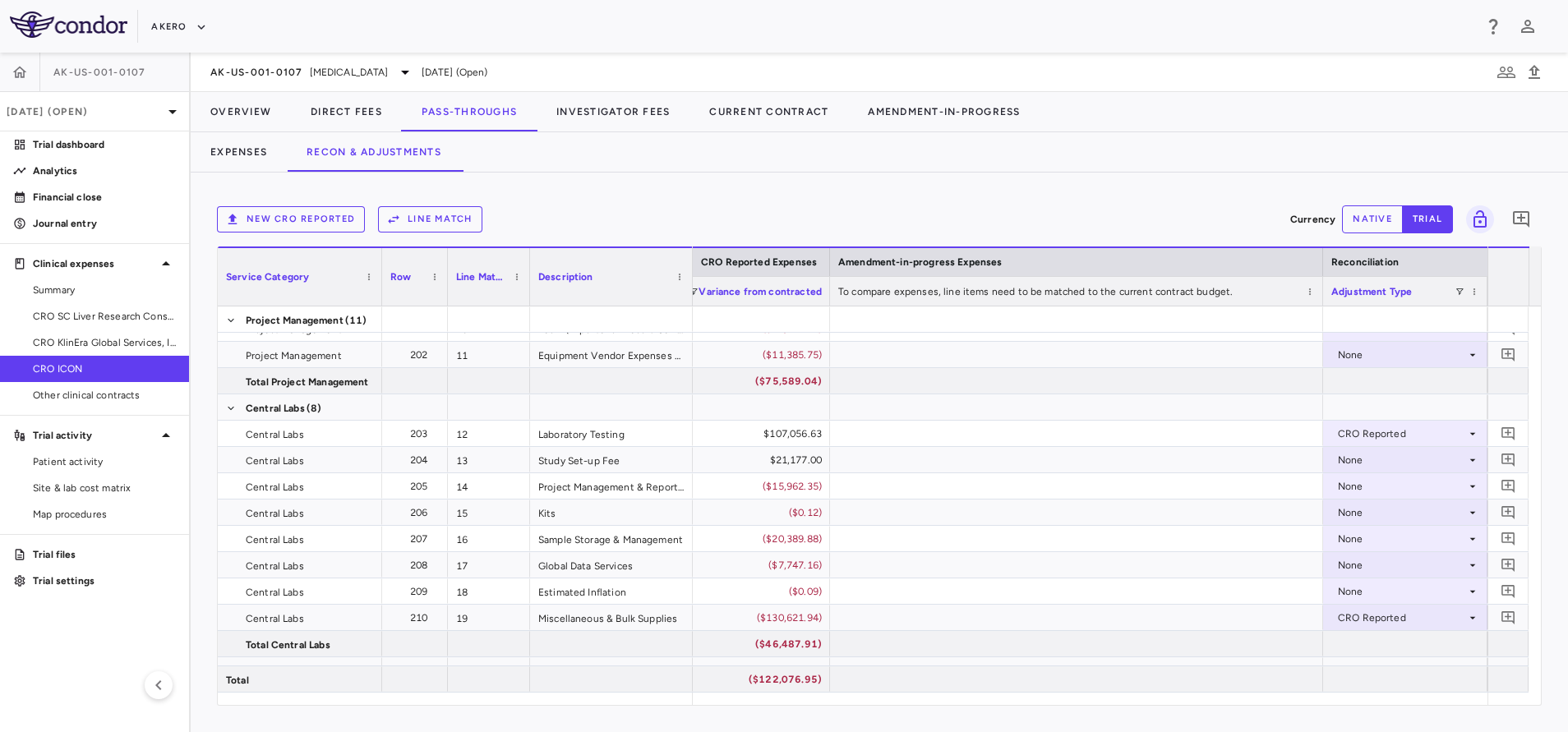 drag, startPoint x: 691, startPoint y: 291, endPoint x: 689, endPoint y: 299, distance: 8.246211 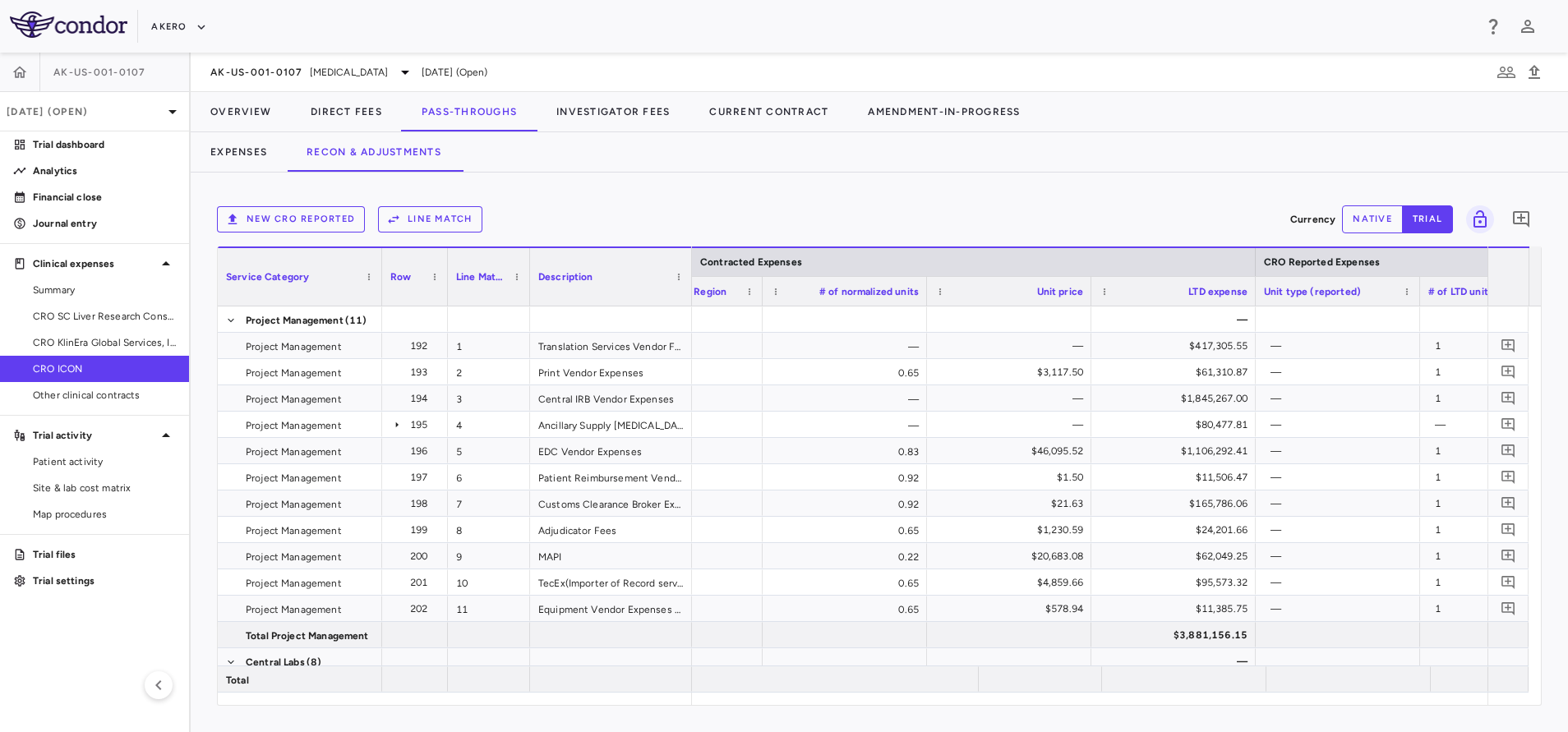 drag, startPoint x: 1538, startPoint y: 2, endPoint x: 872, endPoint y: 148, distance: 681.81522 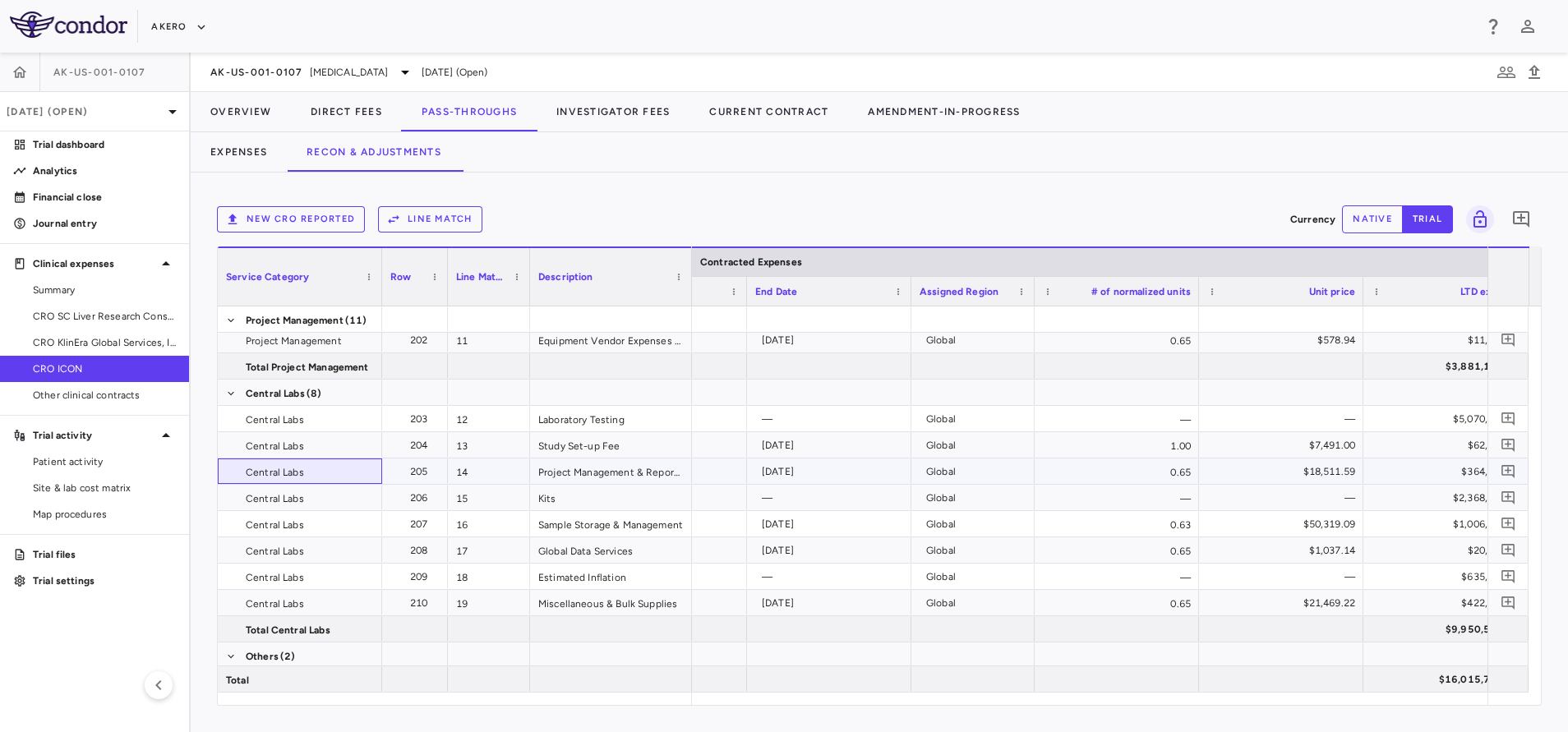 click on "Central Labs" at bounding box center (310, 472) 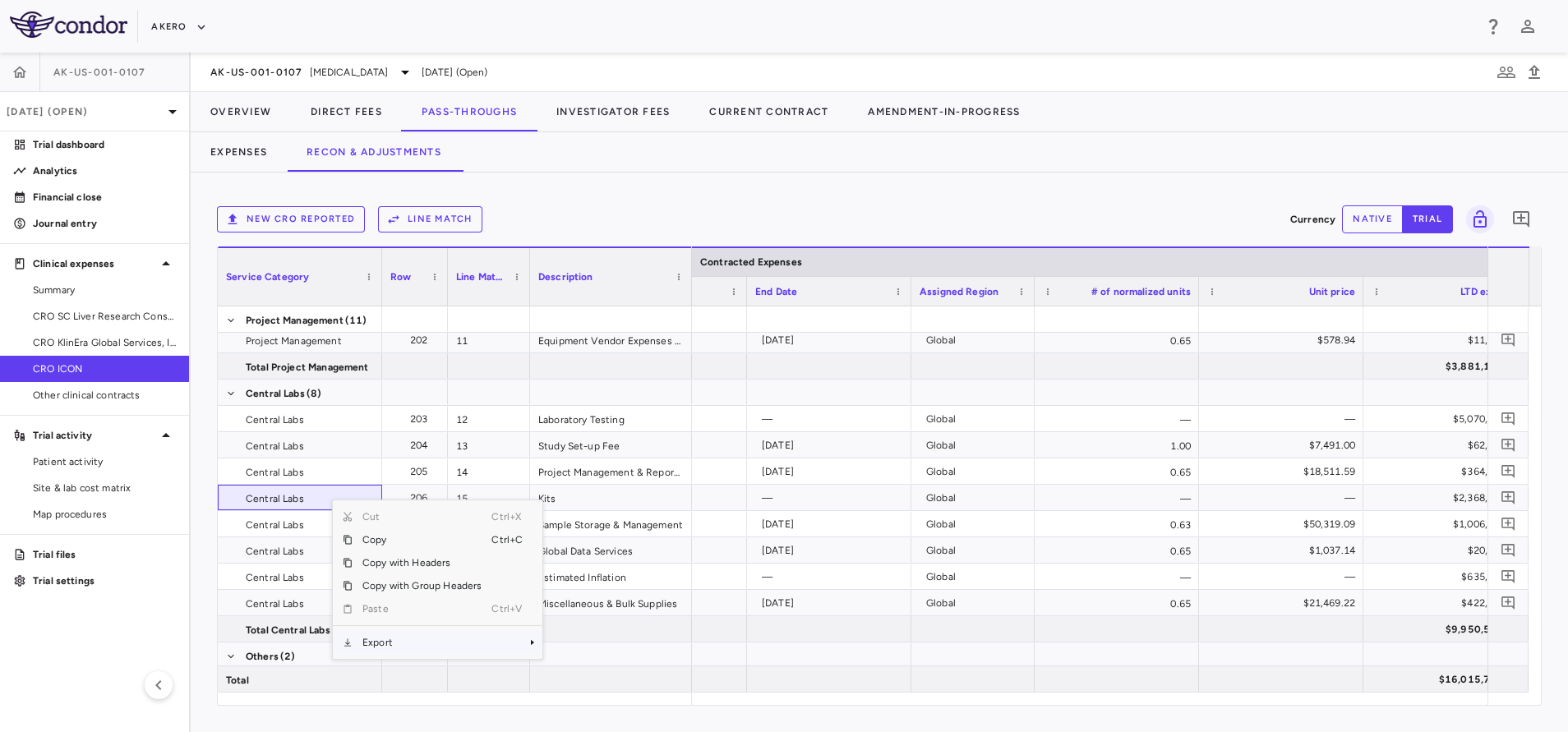 click on "Export" at bounding box center (422, 642) 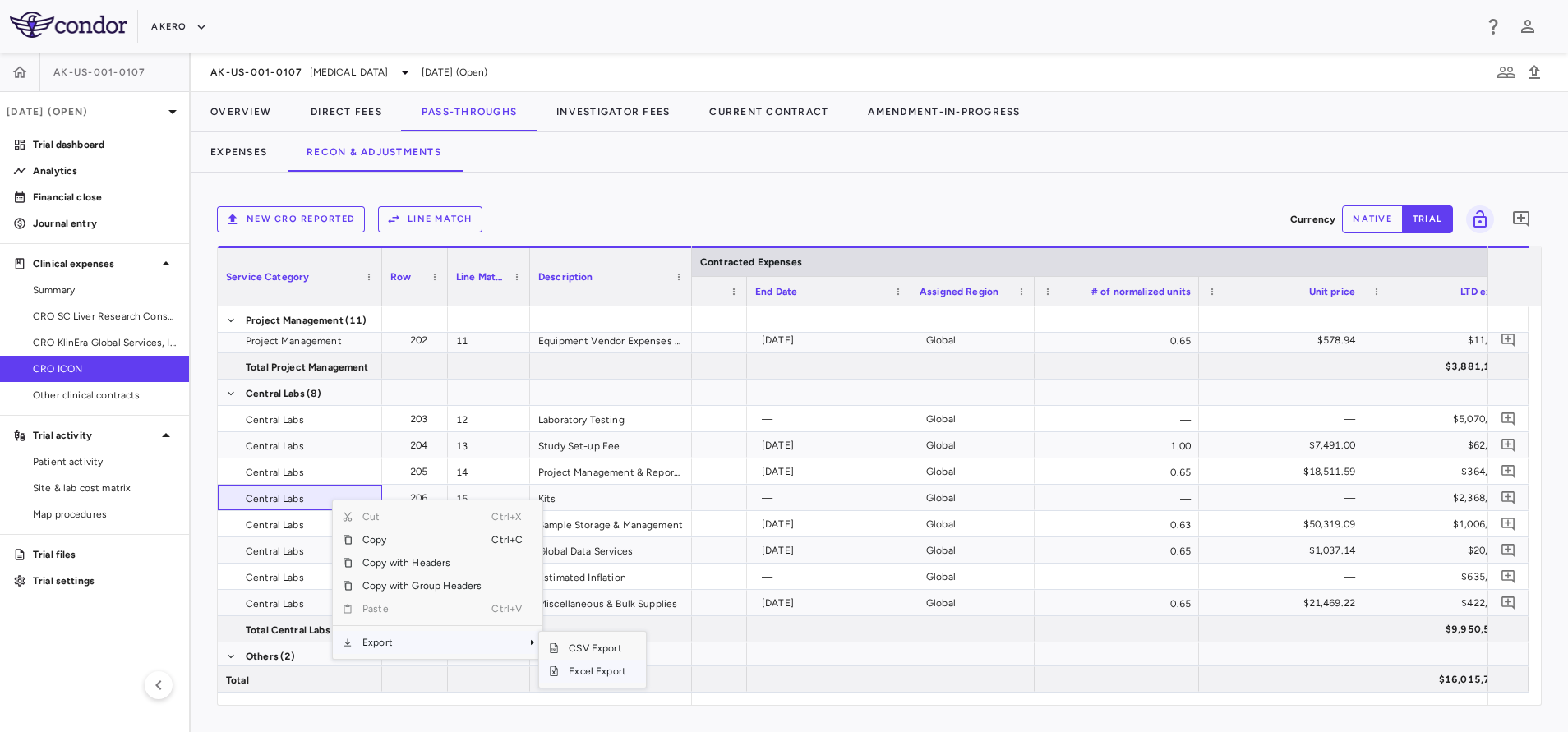 click on "Excel Export" at bounding box center [597, 671] 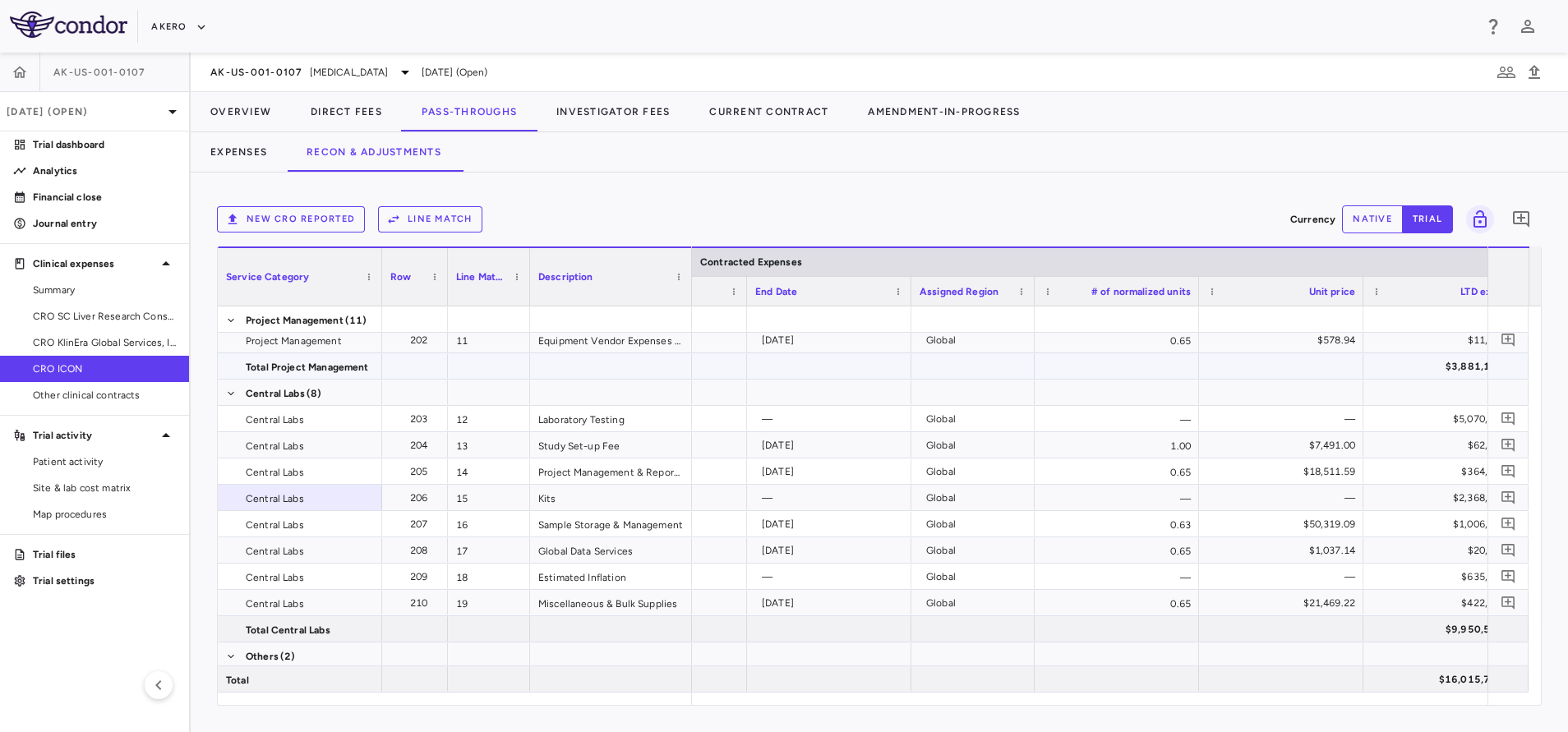 scroll, scrollTop: 180, scrollLeft: 0, axis: vertical 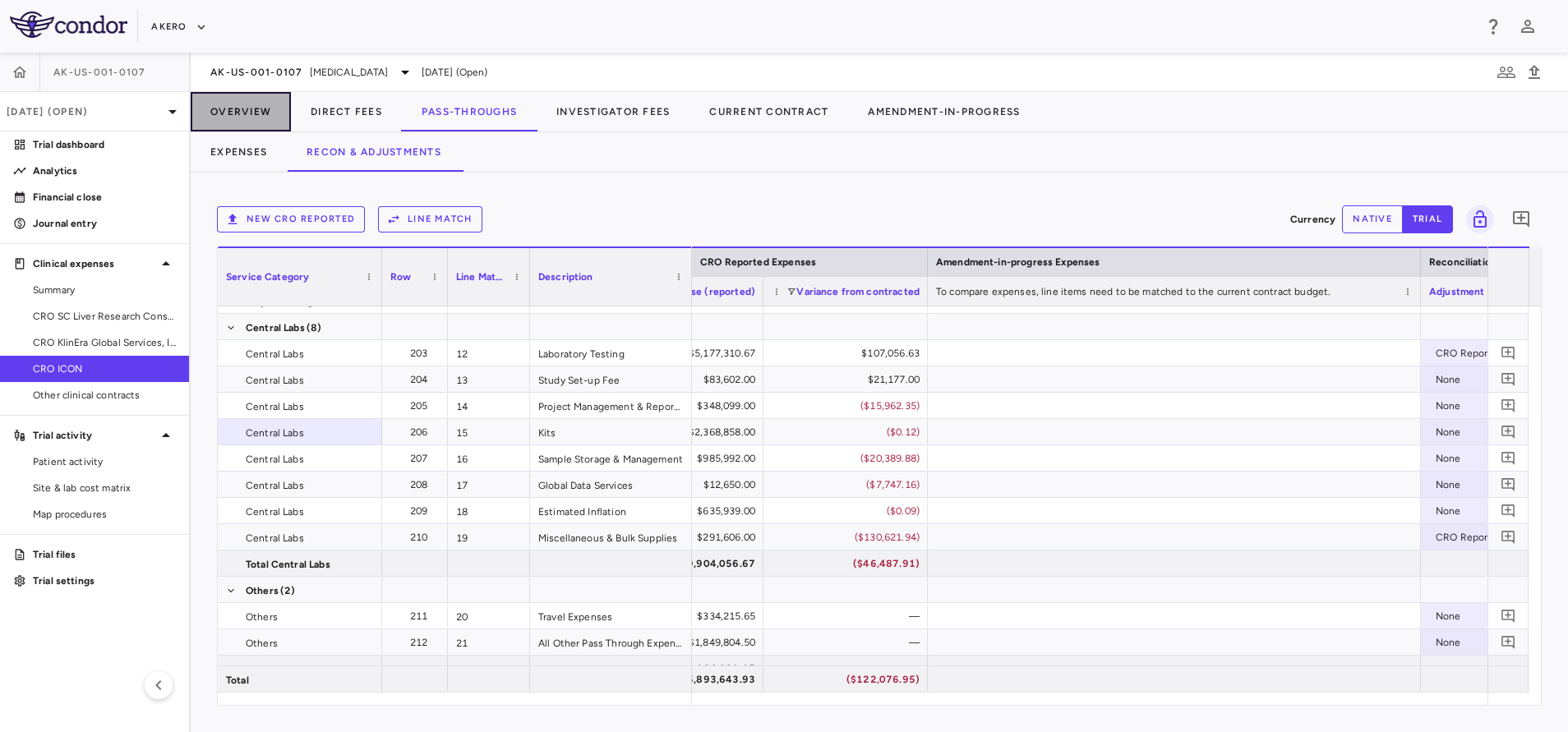 click on "Overview" at bounding box center [241, 112] 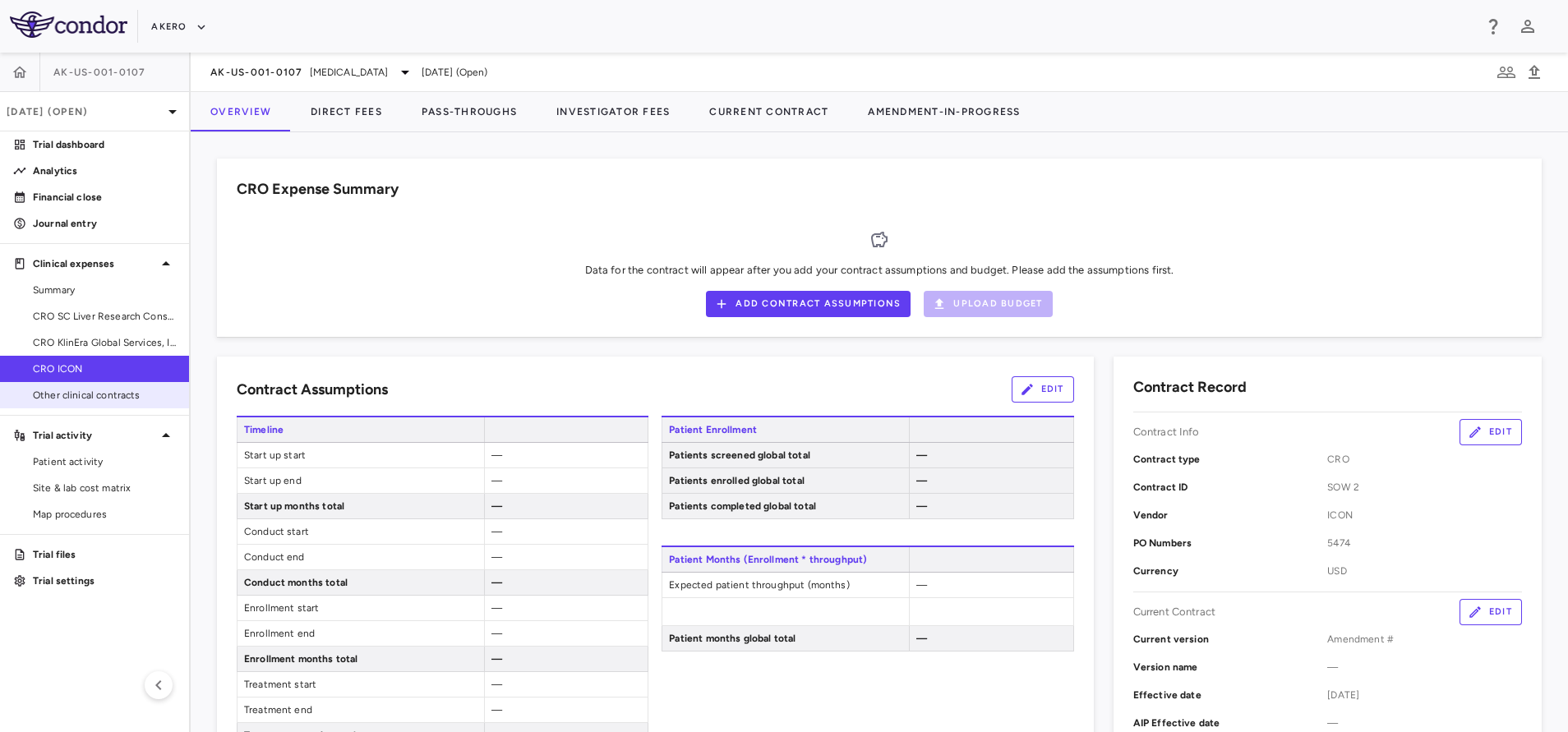 click on "Other clinical contracts" at bounding box center [104, 395] 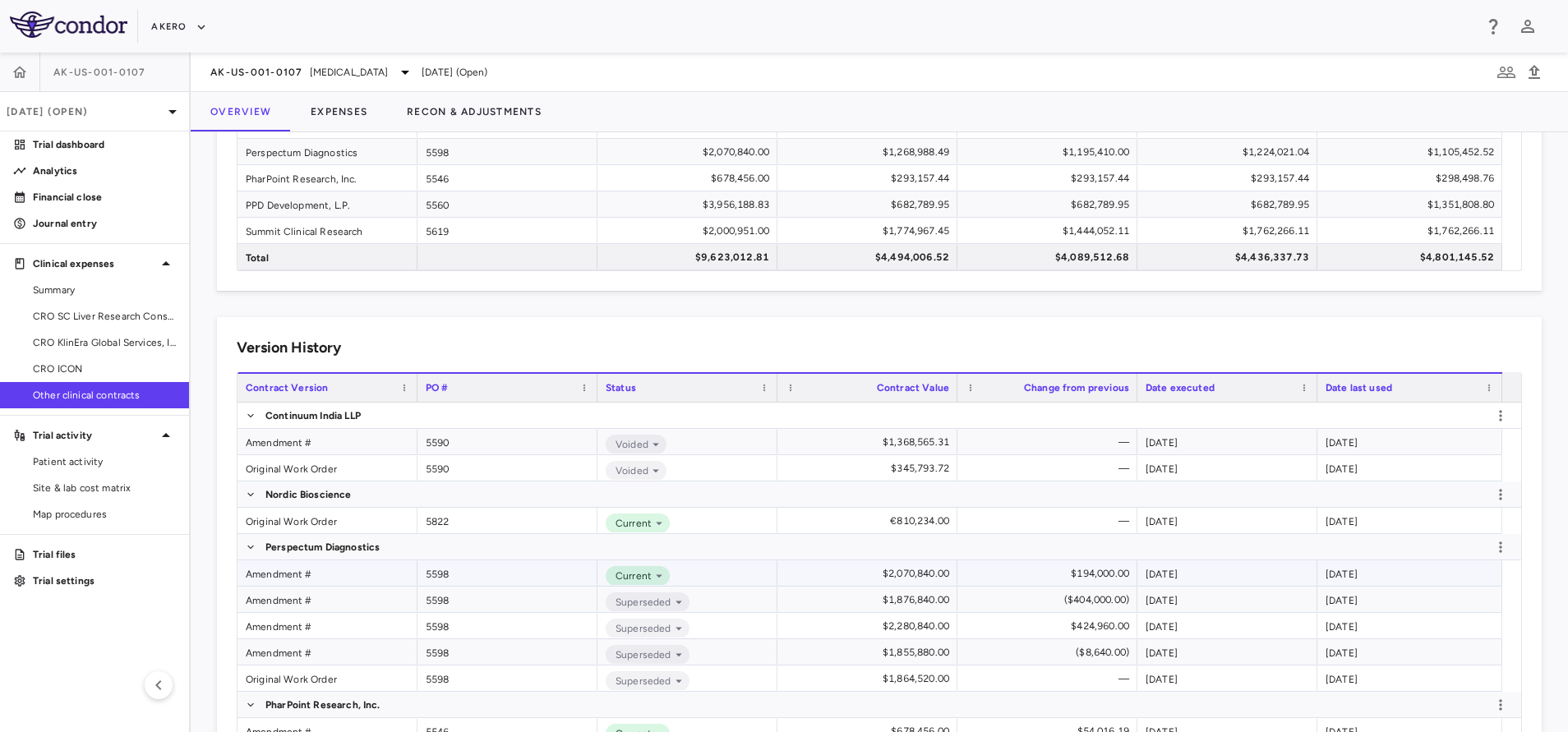 scroll, scrollTop: 135, scrollLeft: 0, axis: vertical 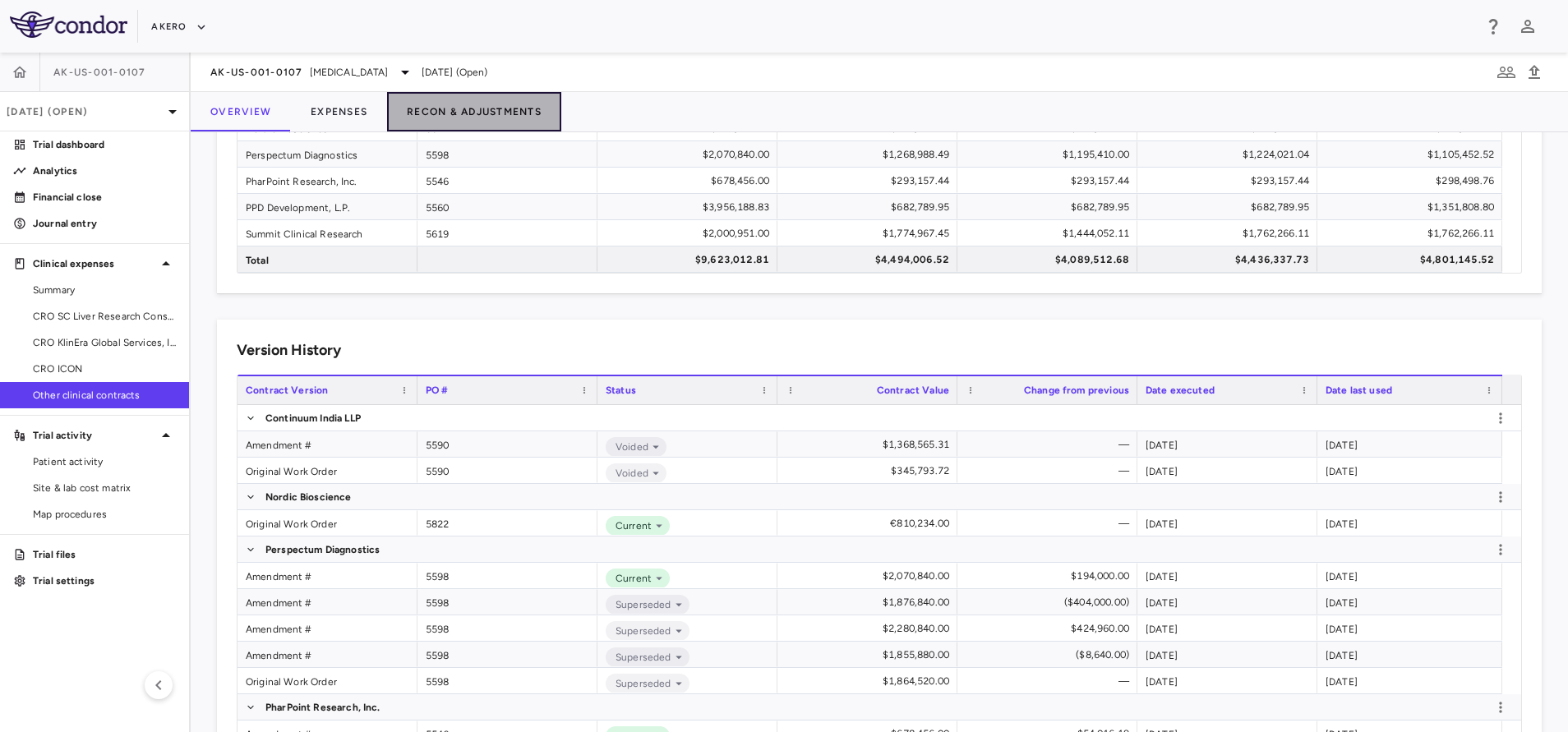 click on "Recon & Adjustments" at bounding box center [474, 112] 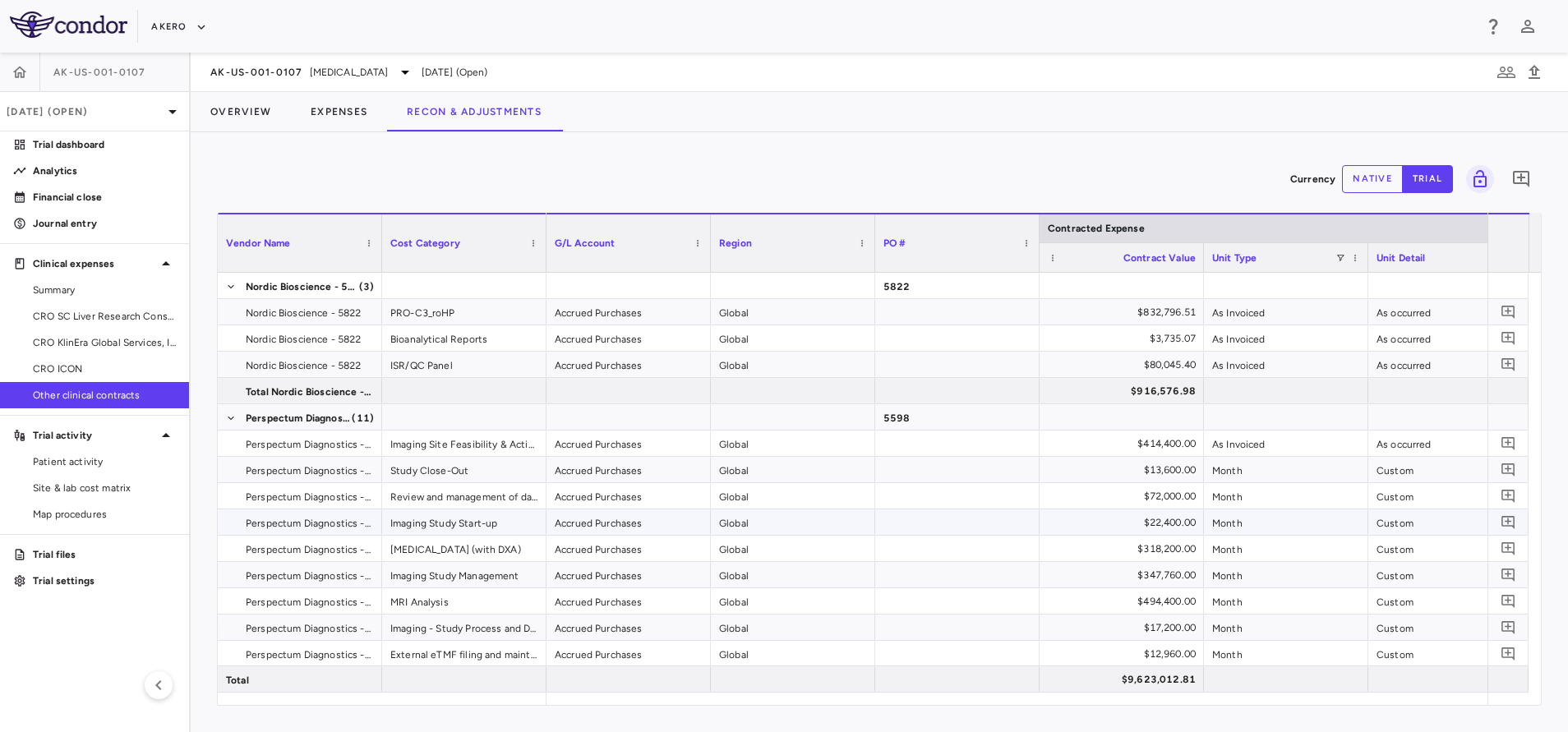 scroll, scrollTop: 36, scrollLeft: 0, axis: vertical 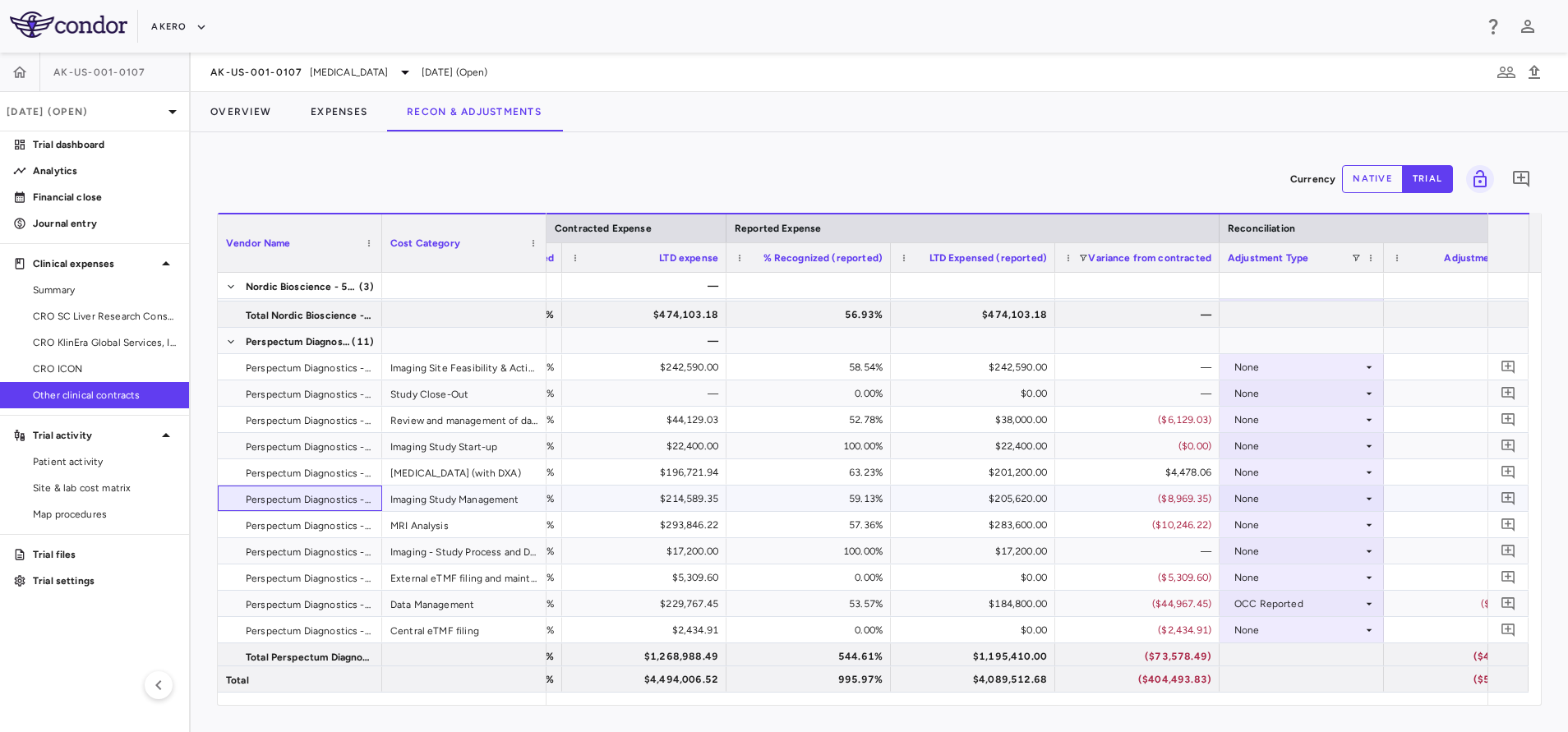 click on "Perspectum Diagnostics - 5598" at bounding box center [309, 500] 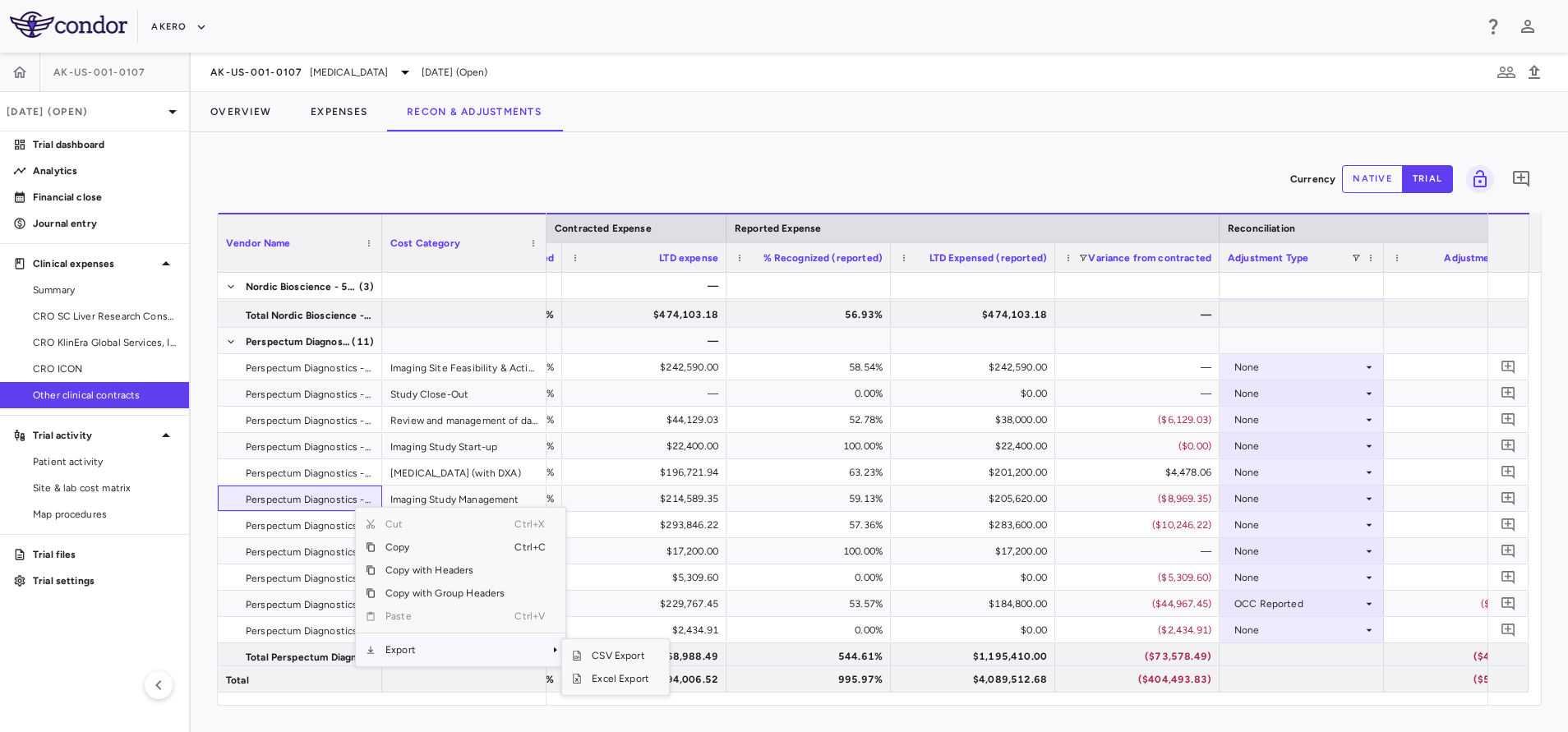 click on "Export" at bounding box center (445, 650) 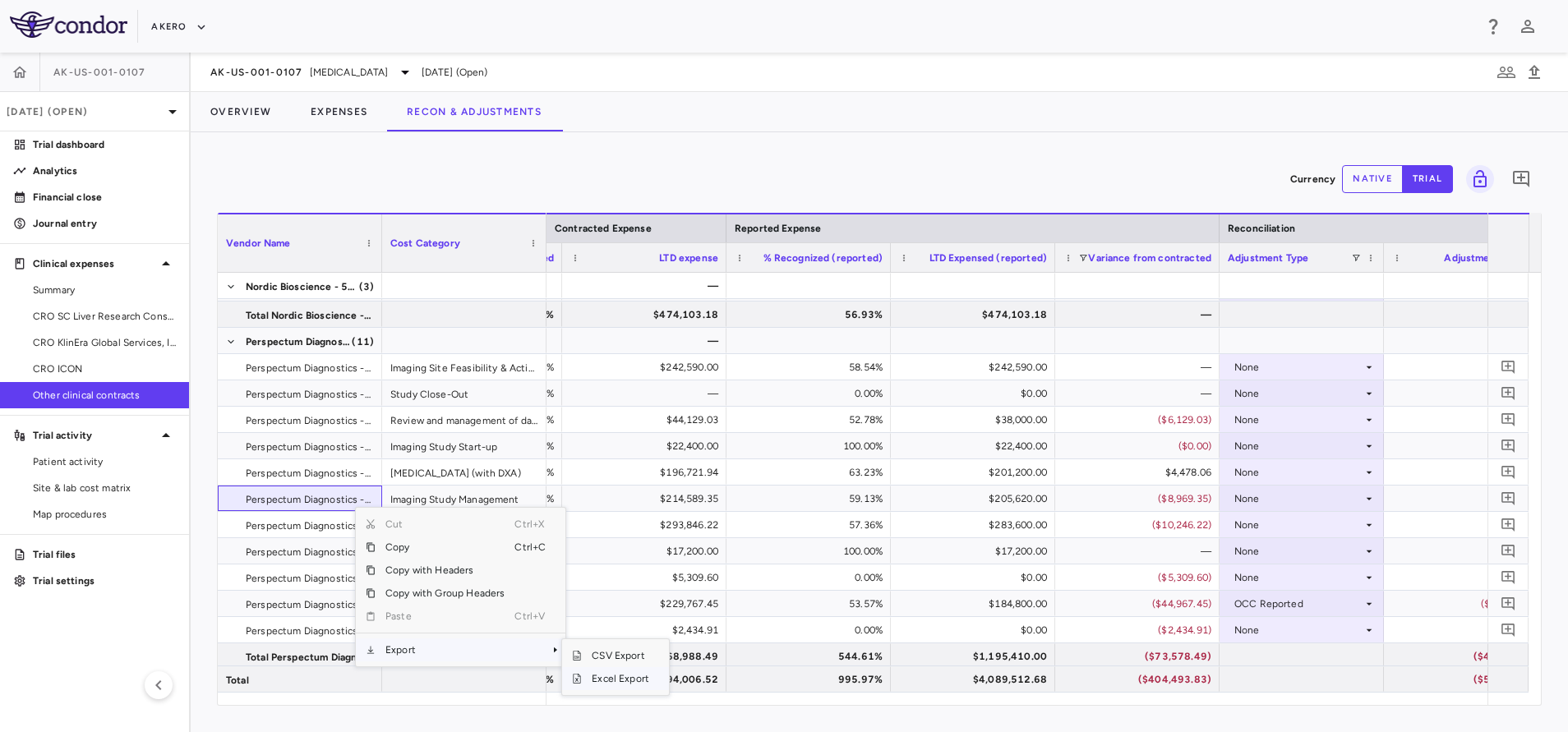click on "Excel Export" at bounding box center [620, 679] 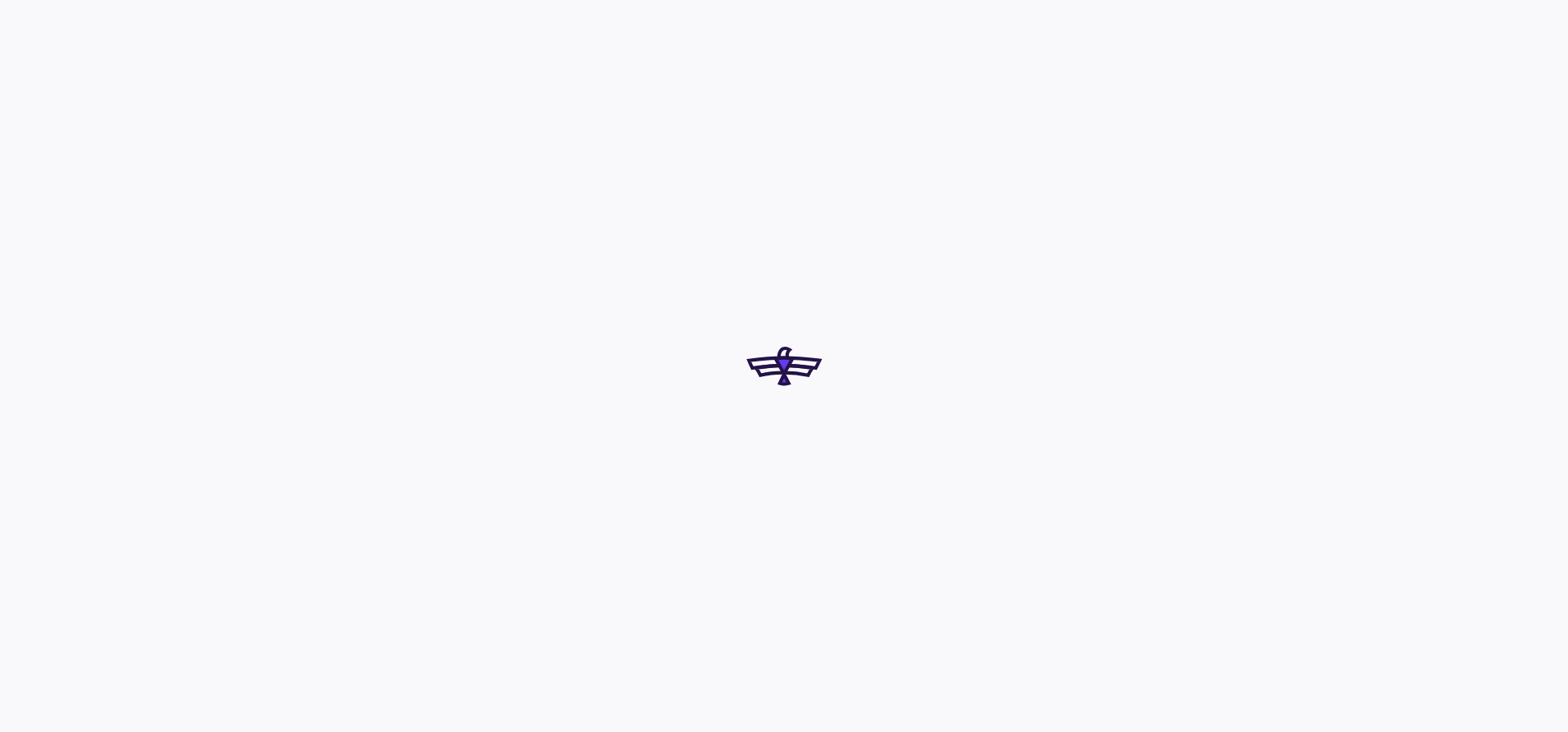 scroll, scrollTop: 0, scrollLeft: 0, axis: both 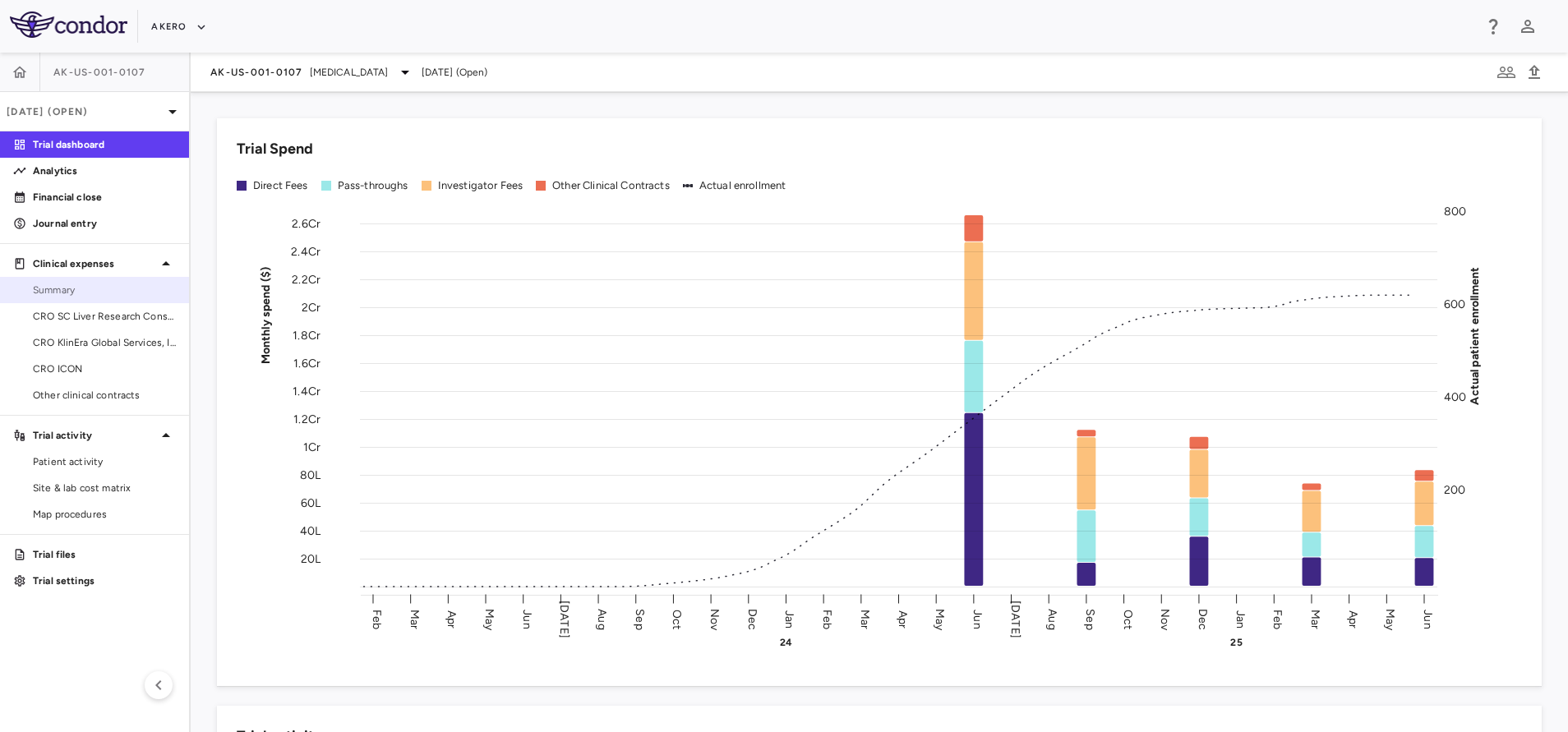 click on "Summary" at bounding box center [104, 290] 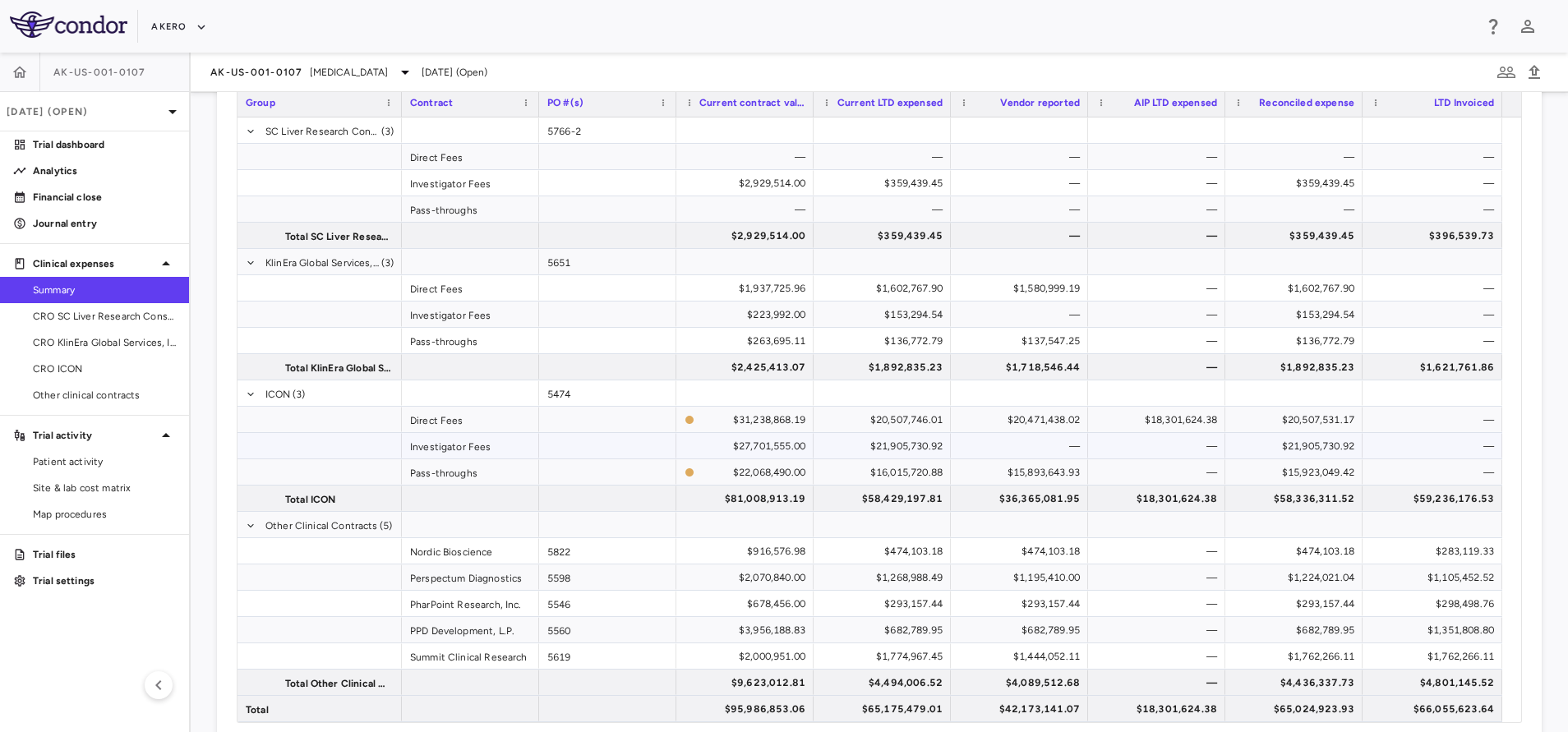 scroll, scrollTop: 94, scrollLeft: 0, axis: vertical 